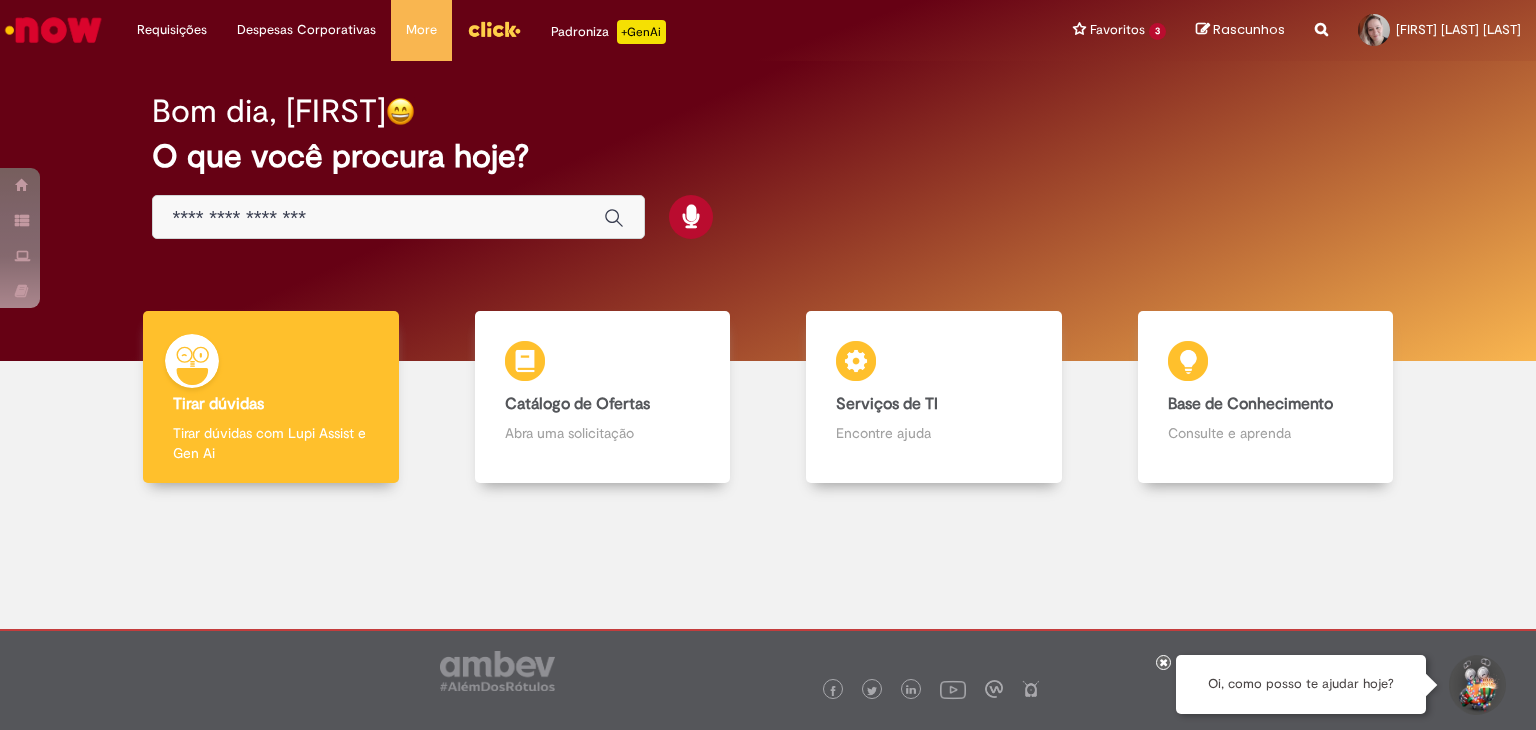 scroll, scrollTop: 0, scrollLeft: 0, axis: both 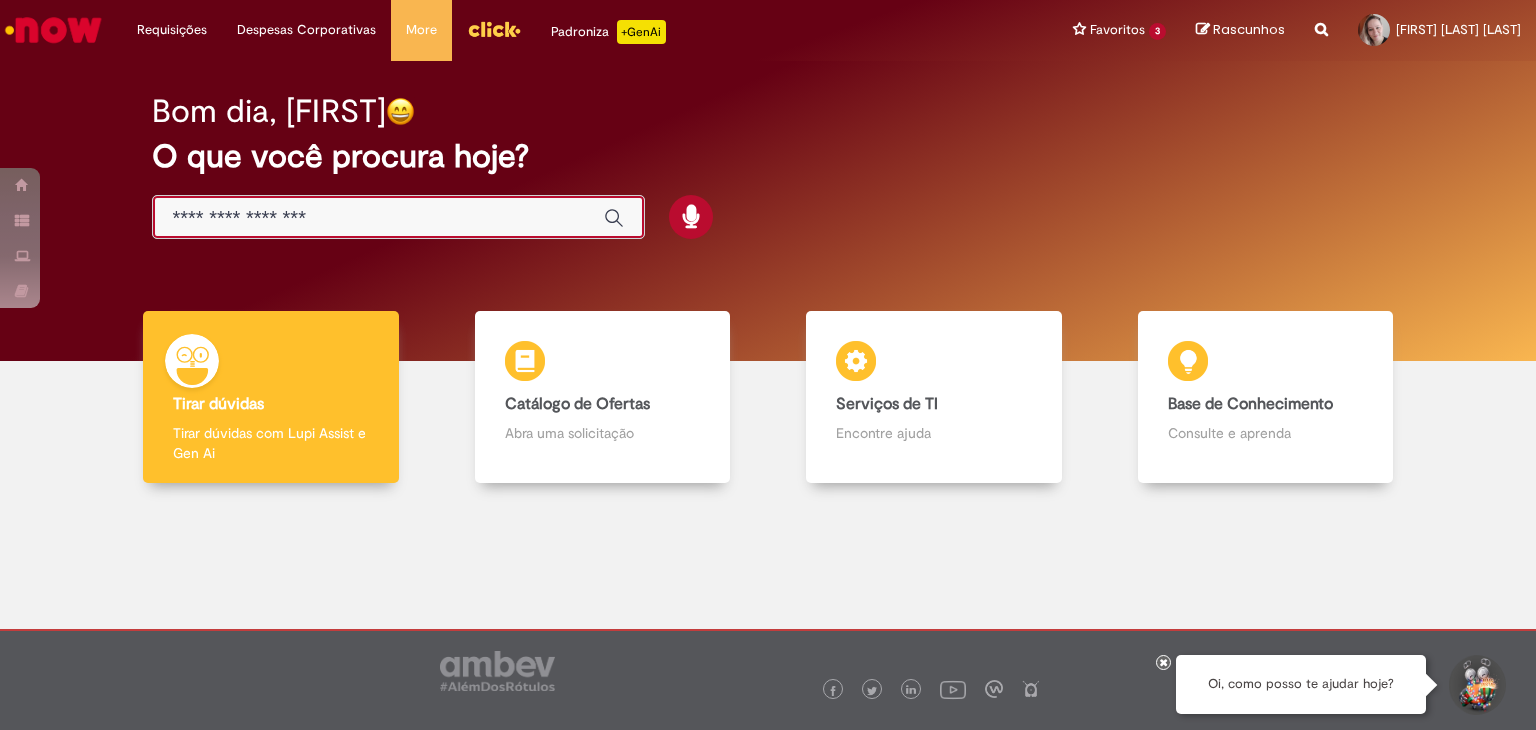 click at bounding box center [378, 218] 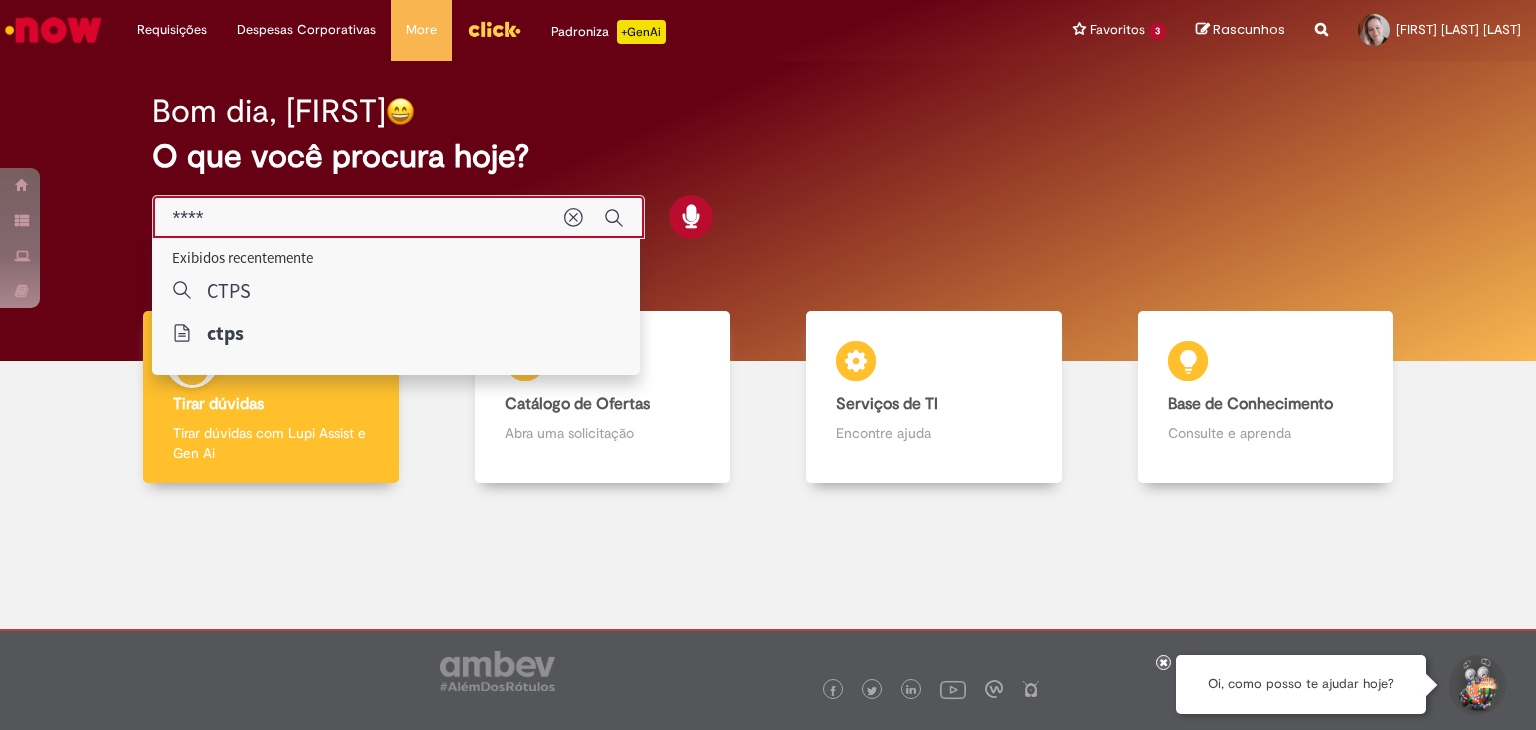 type on "****" 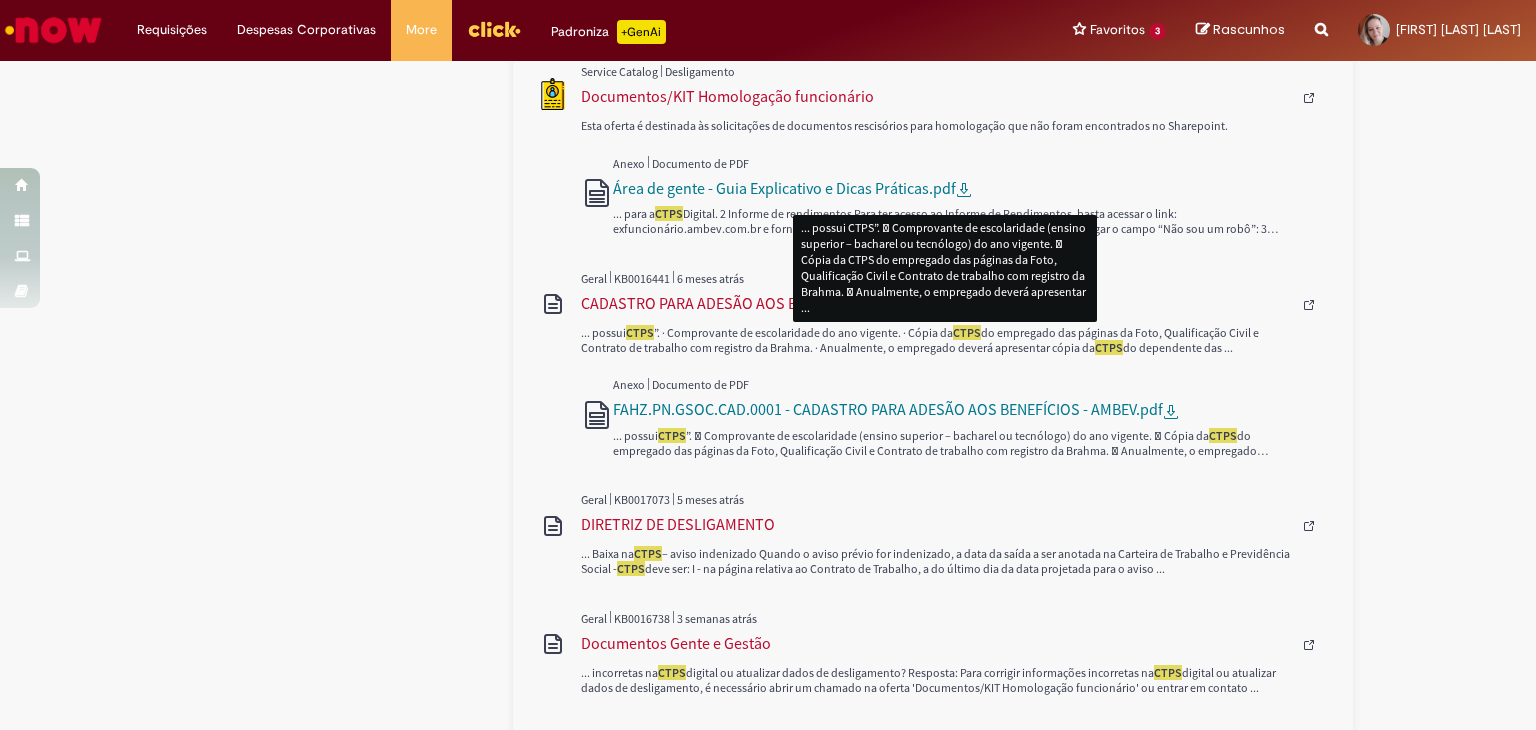 scroll, scrollTop: 1388, scrollLeft: 0, axis: vertical 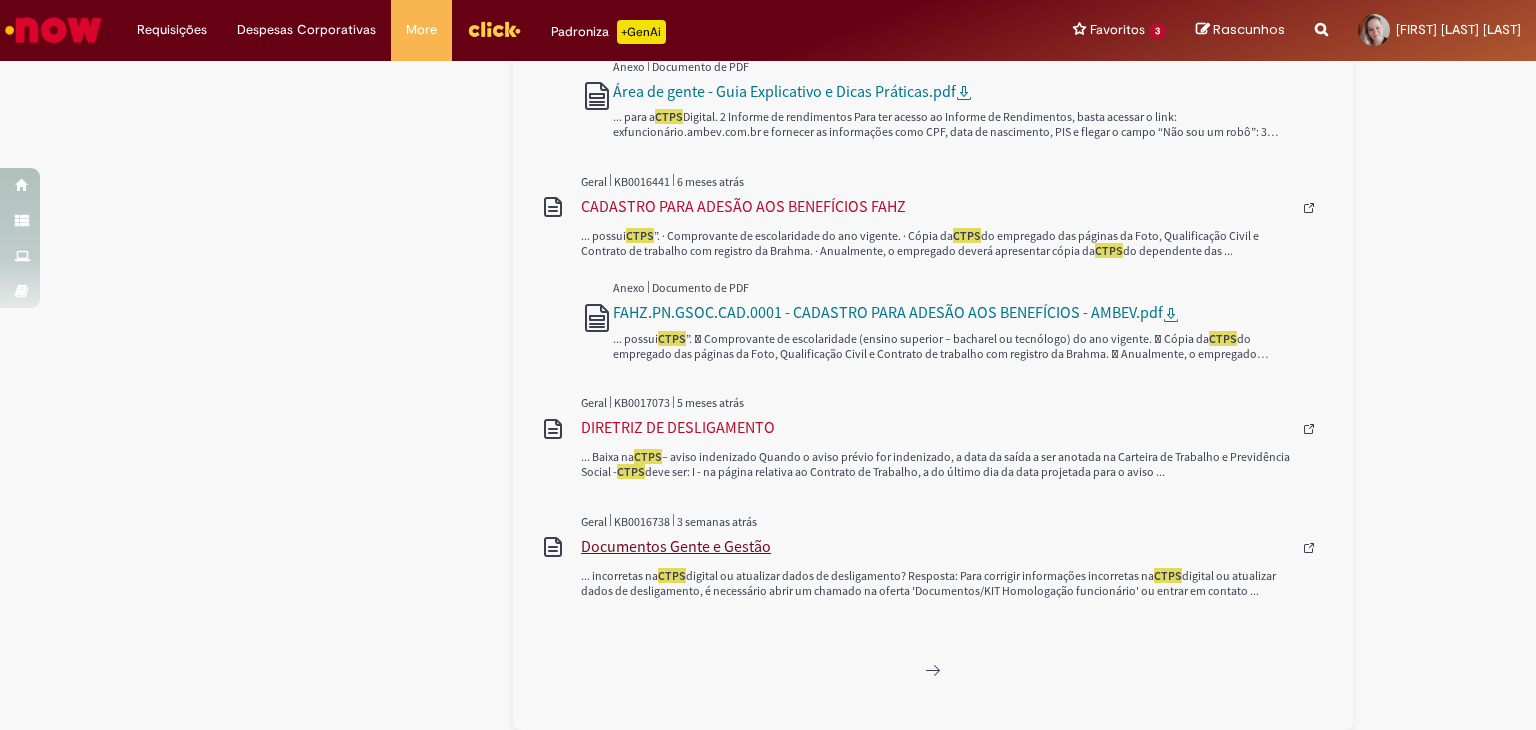 click on "Documentos Gente e Gestão" at bounding box center (936, 546) 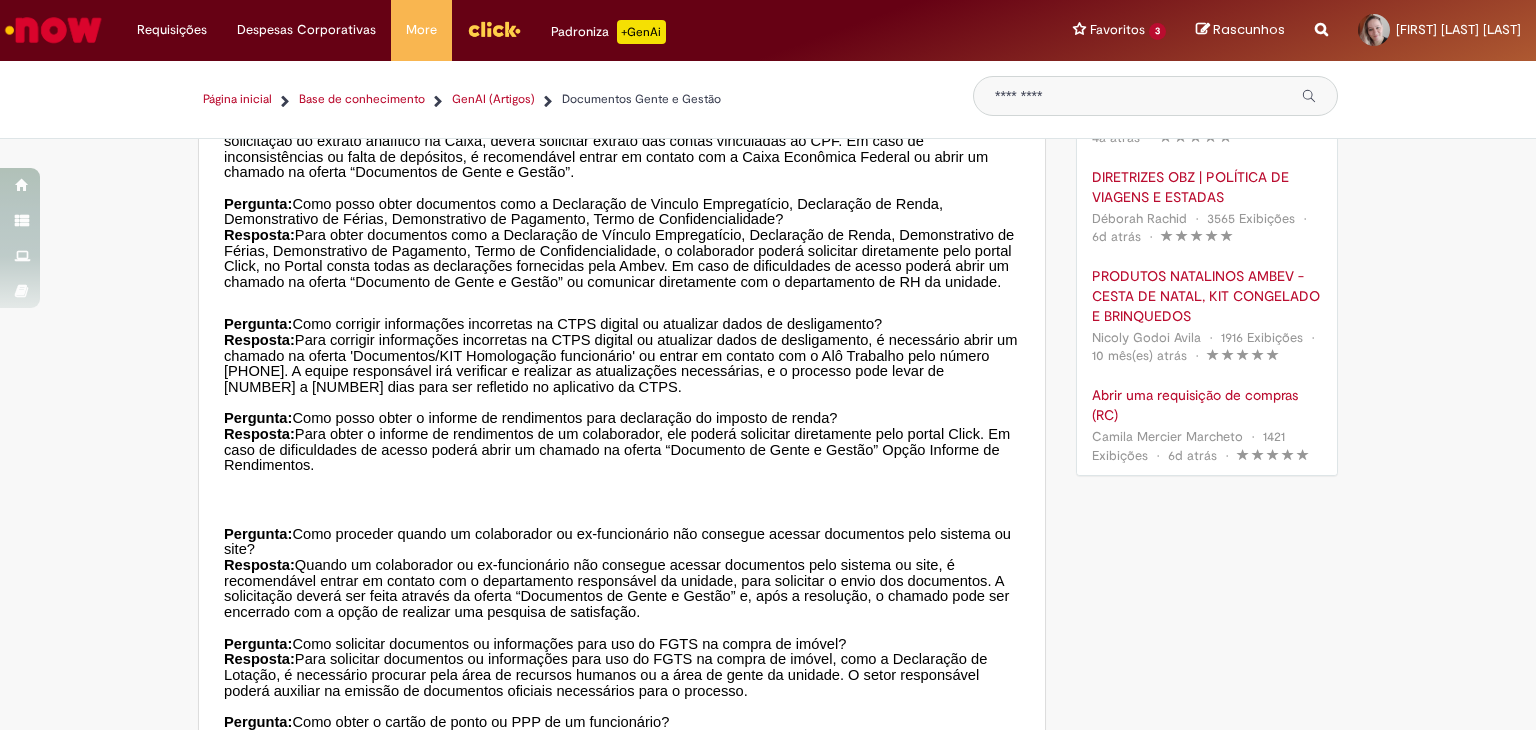 scroll, scrollTop: 0, scrollLeft: 0, axis: both 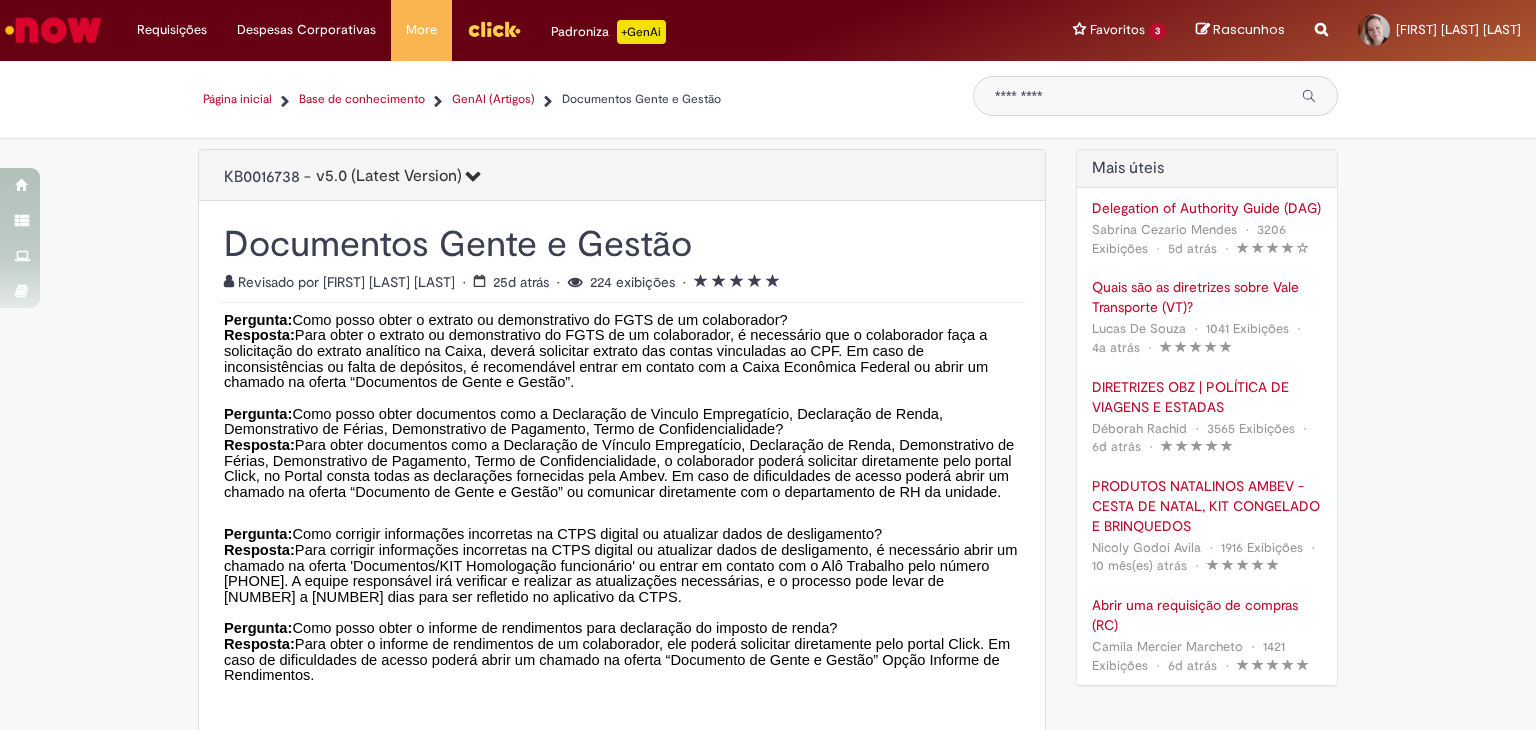 click at bounding box center (1141, 96) 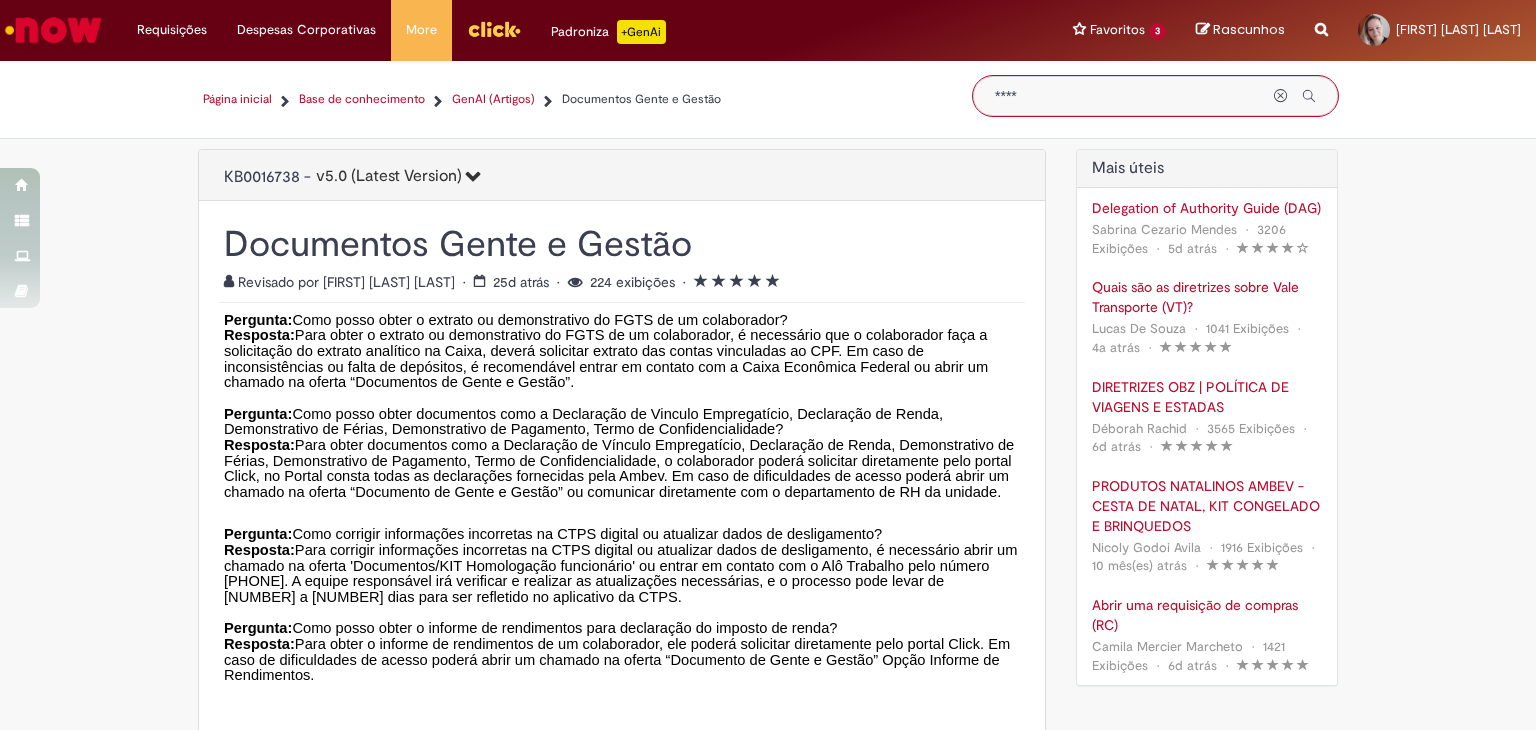 type on "****" 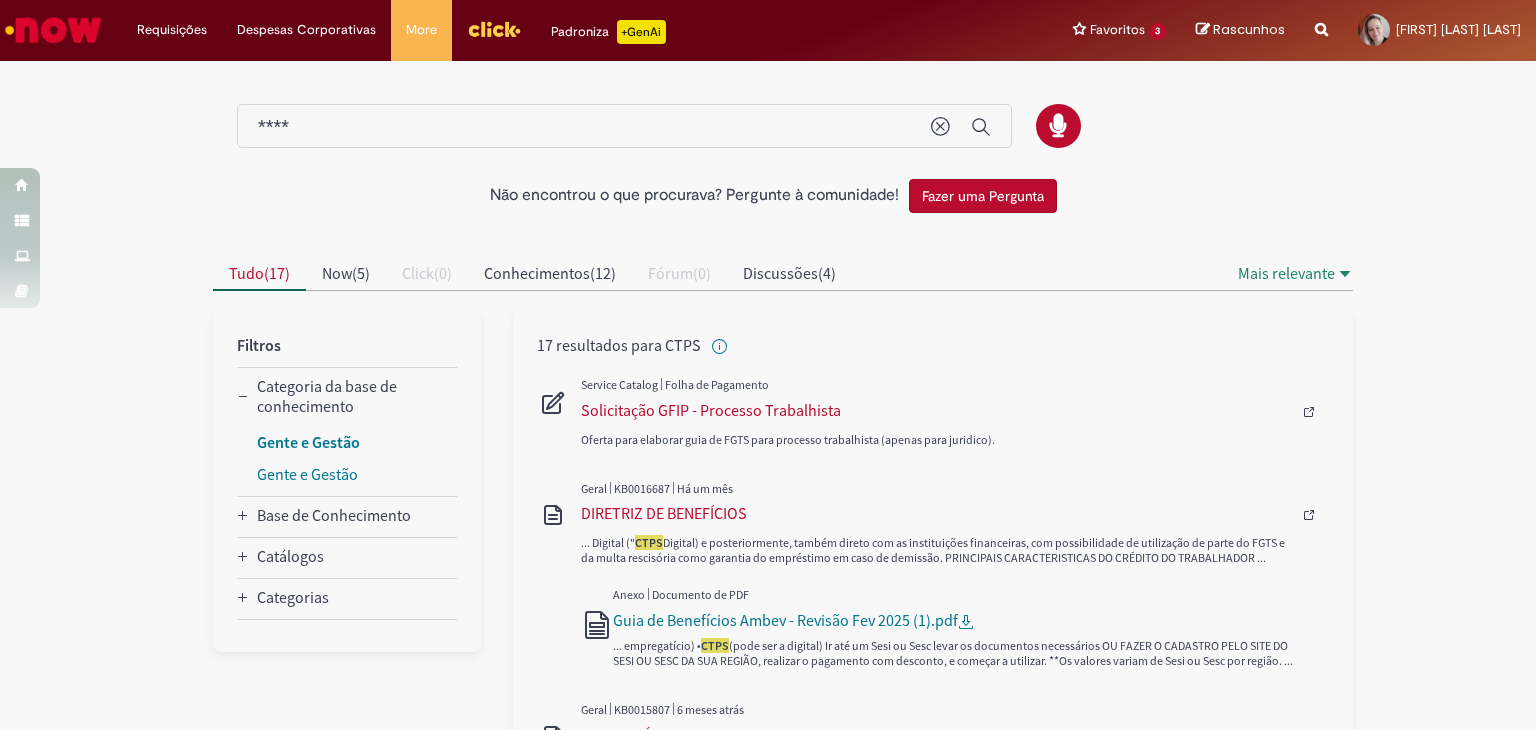 click on "Gente e  Gestão" at bounding box center [308, 442] 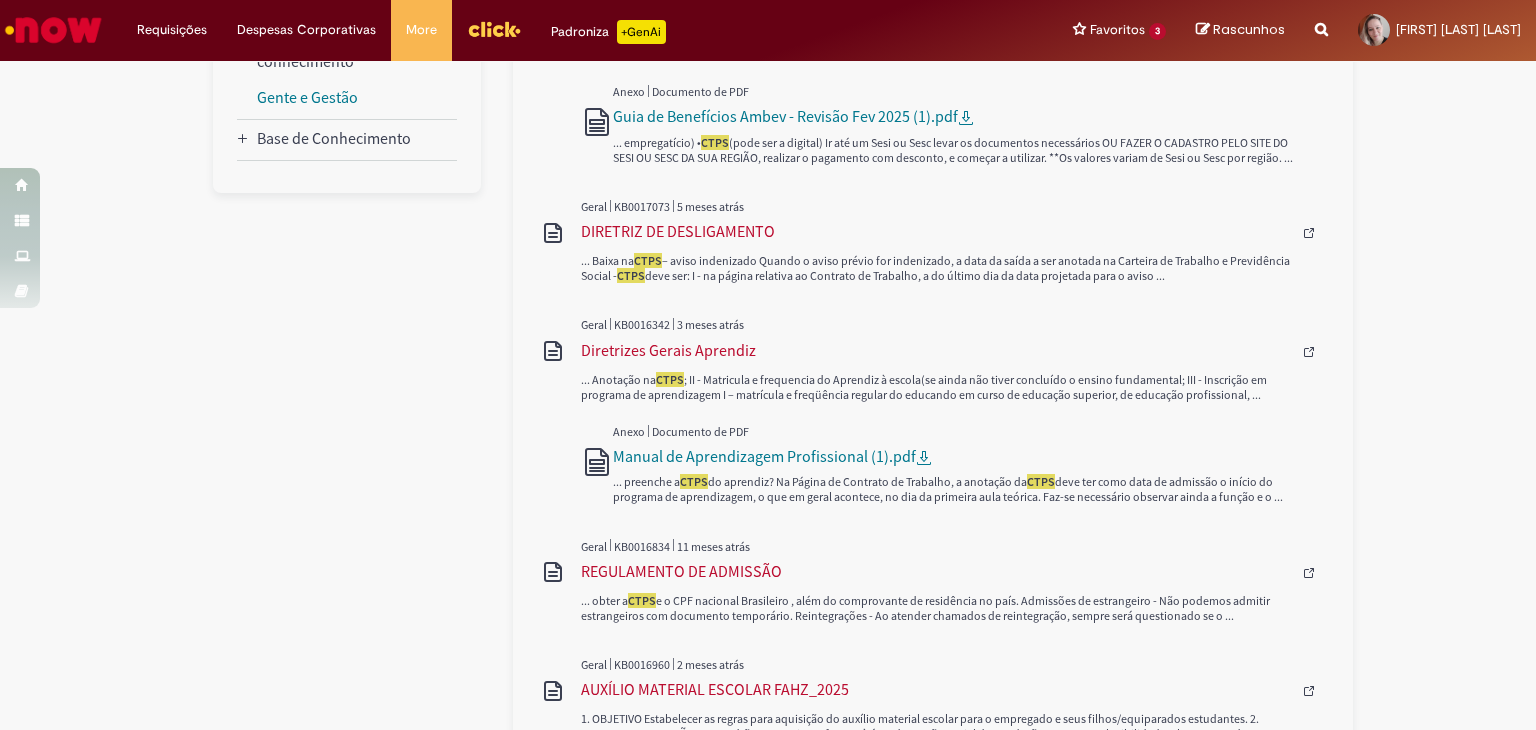 scroll, scrollTop: 0, scrollLeft: 0, axis: both 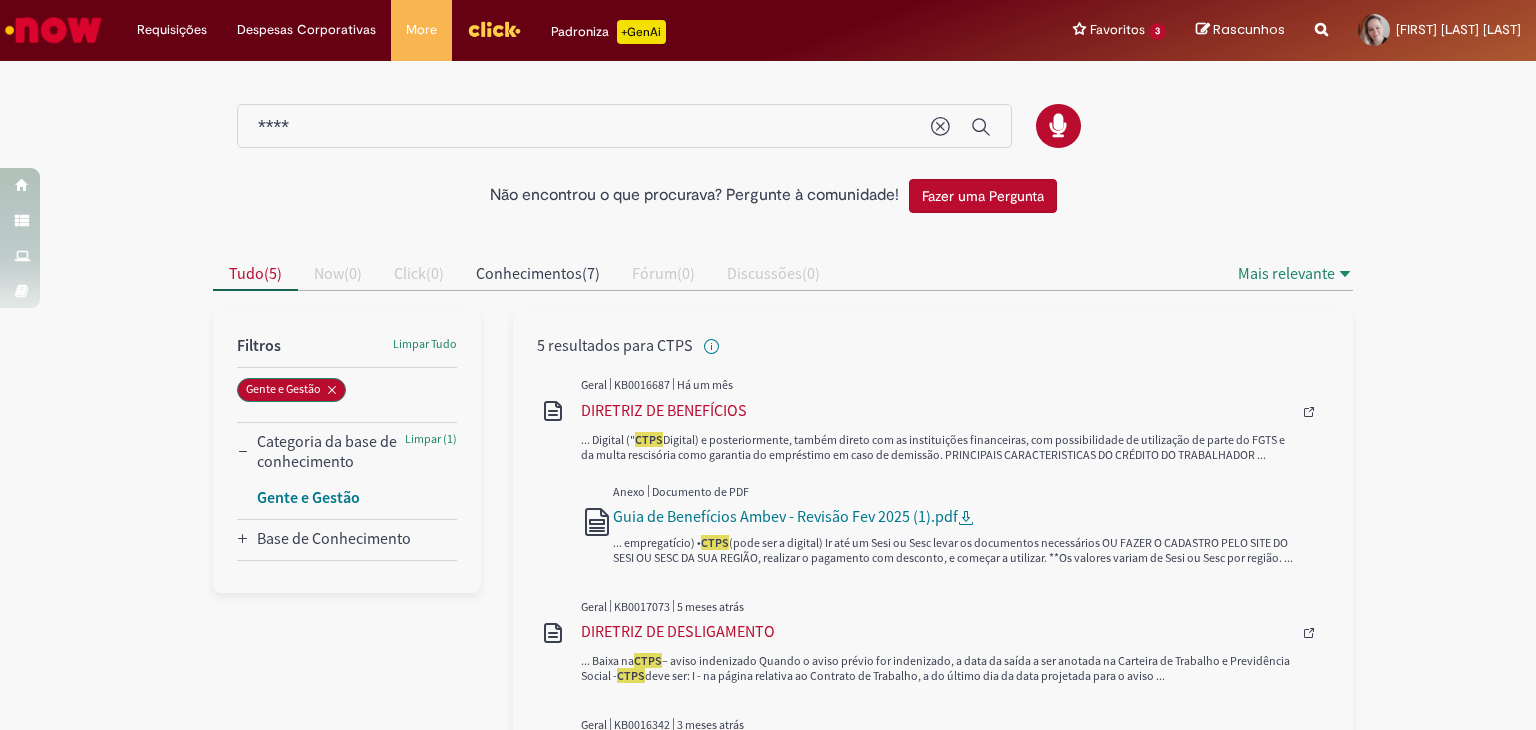 click on "Gente e  Gestão" at bounding box center [308, 497] 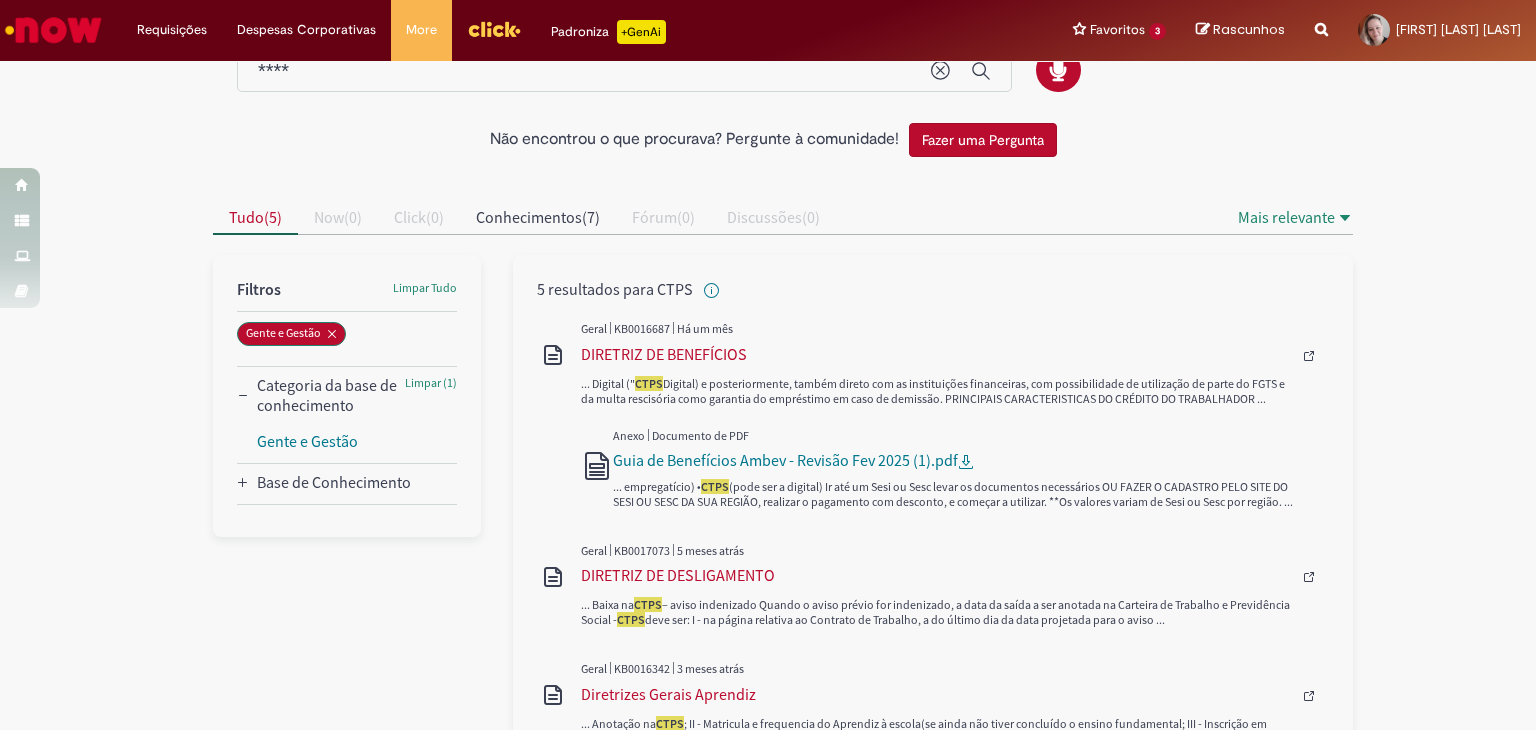 scroll, scrollTop: 100, scrollLeft: 0, axis: vertical 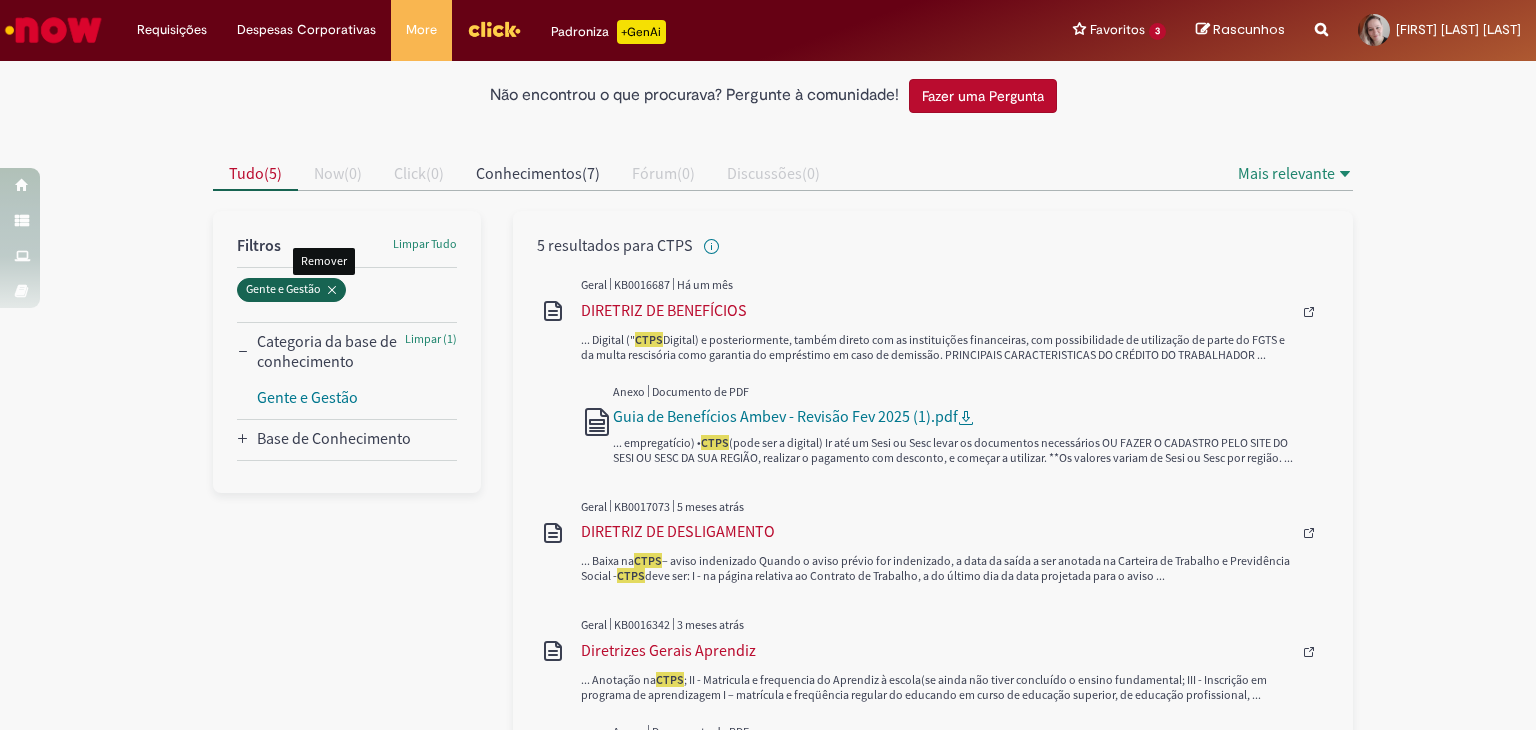 click 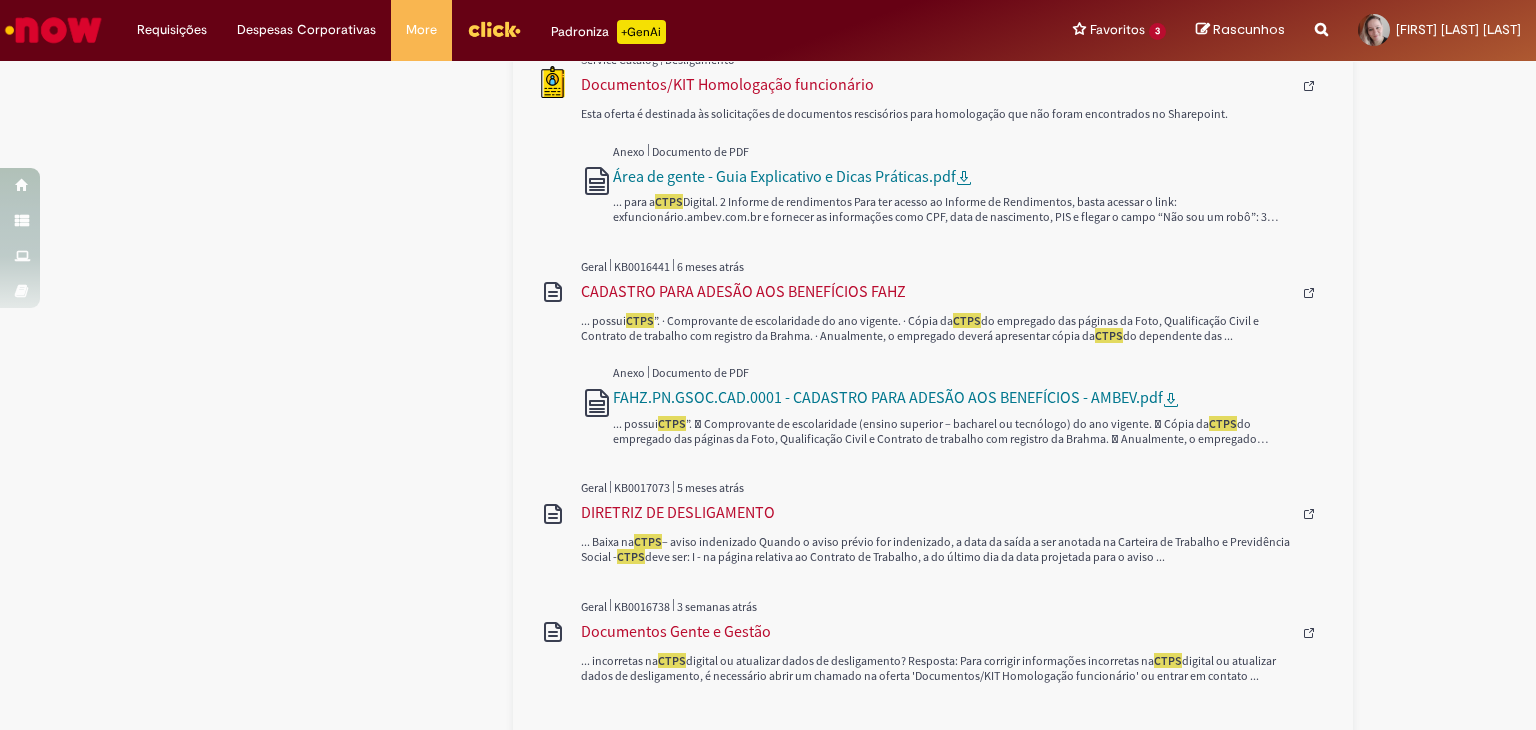 scroll, scrollTop: 1388, scrollLeft: 0, axis: vertical 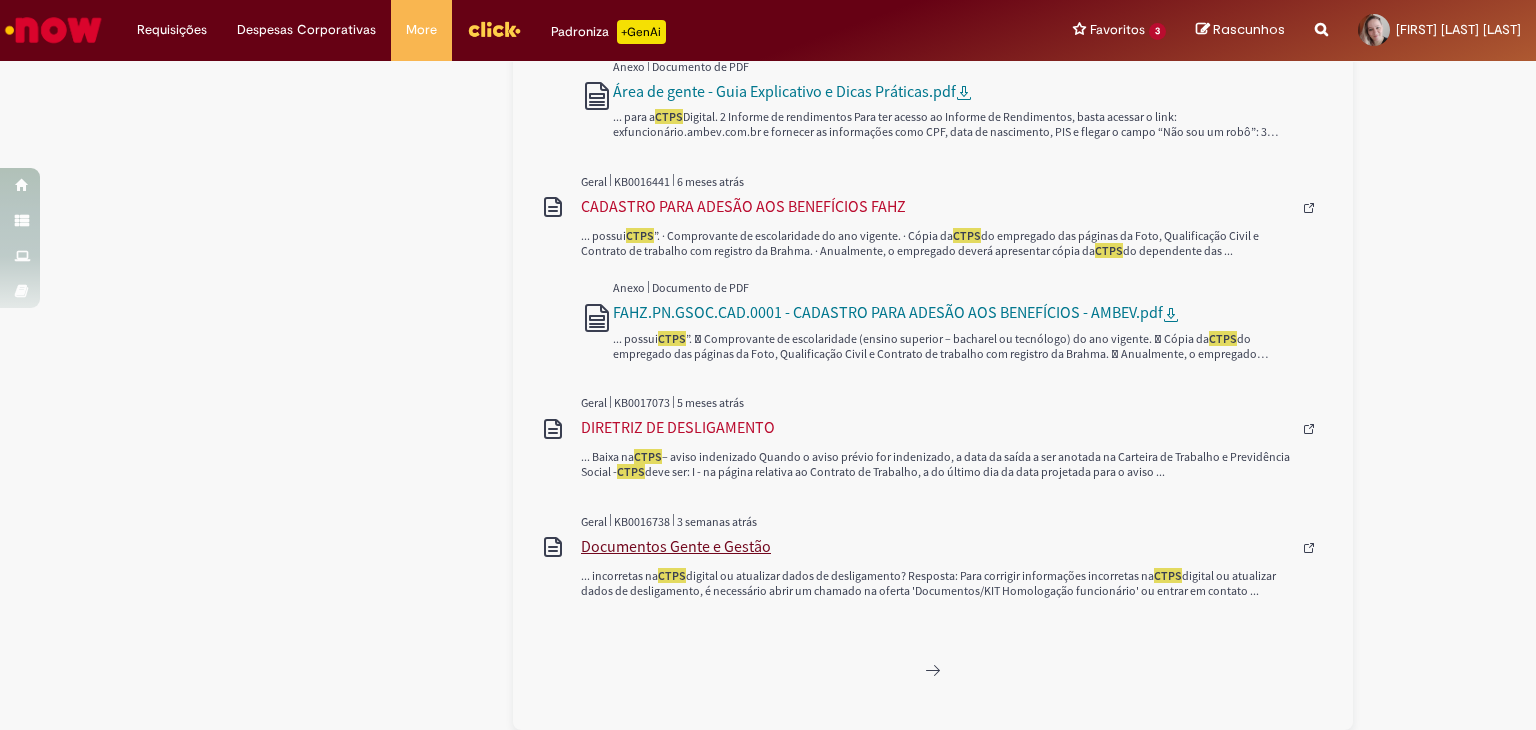 click on "Documentos Gente e Gestão" at bounding box center [936, 546] 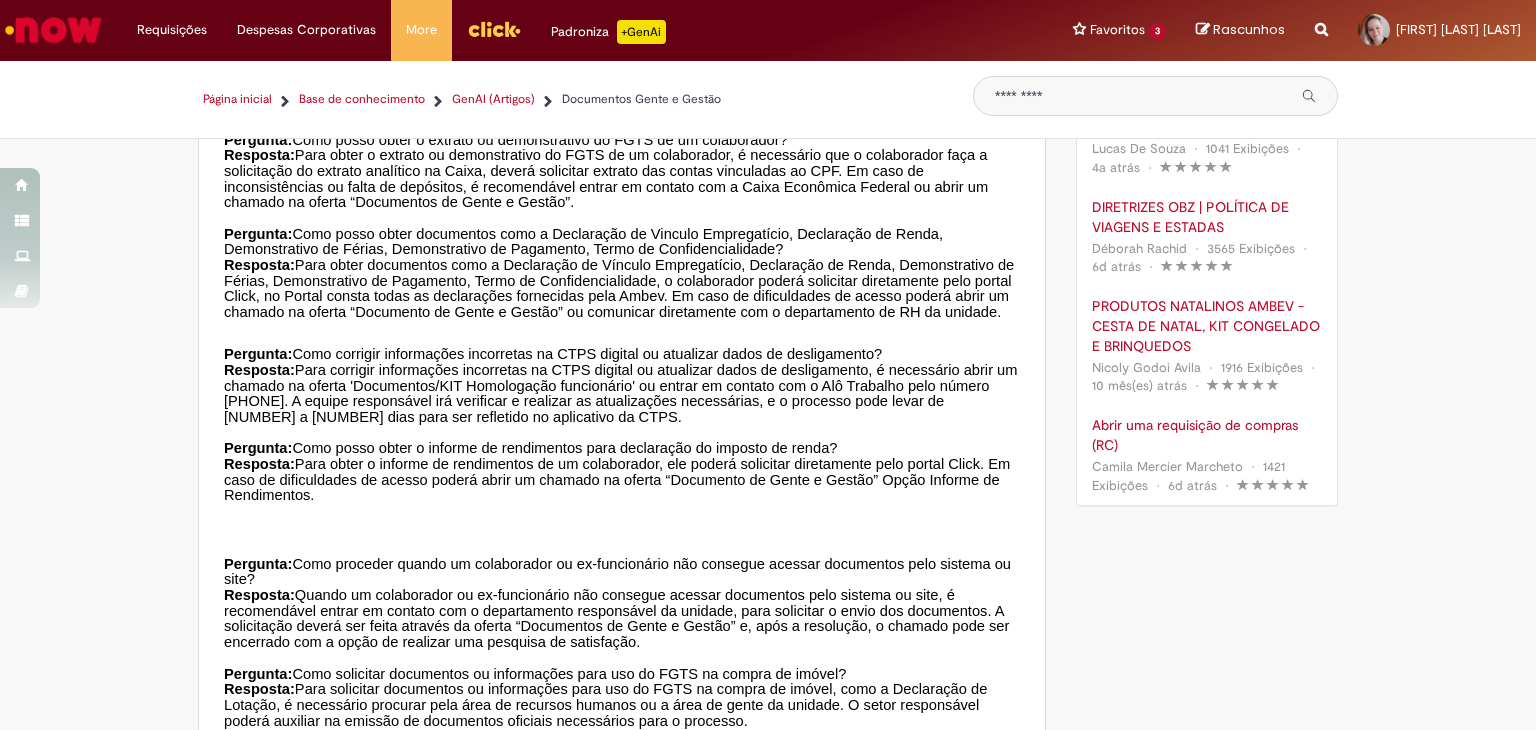 scroll, scrollTop: 0, scrollLeft: 0, axis: both 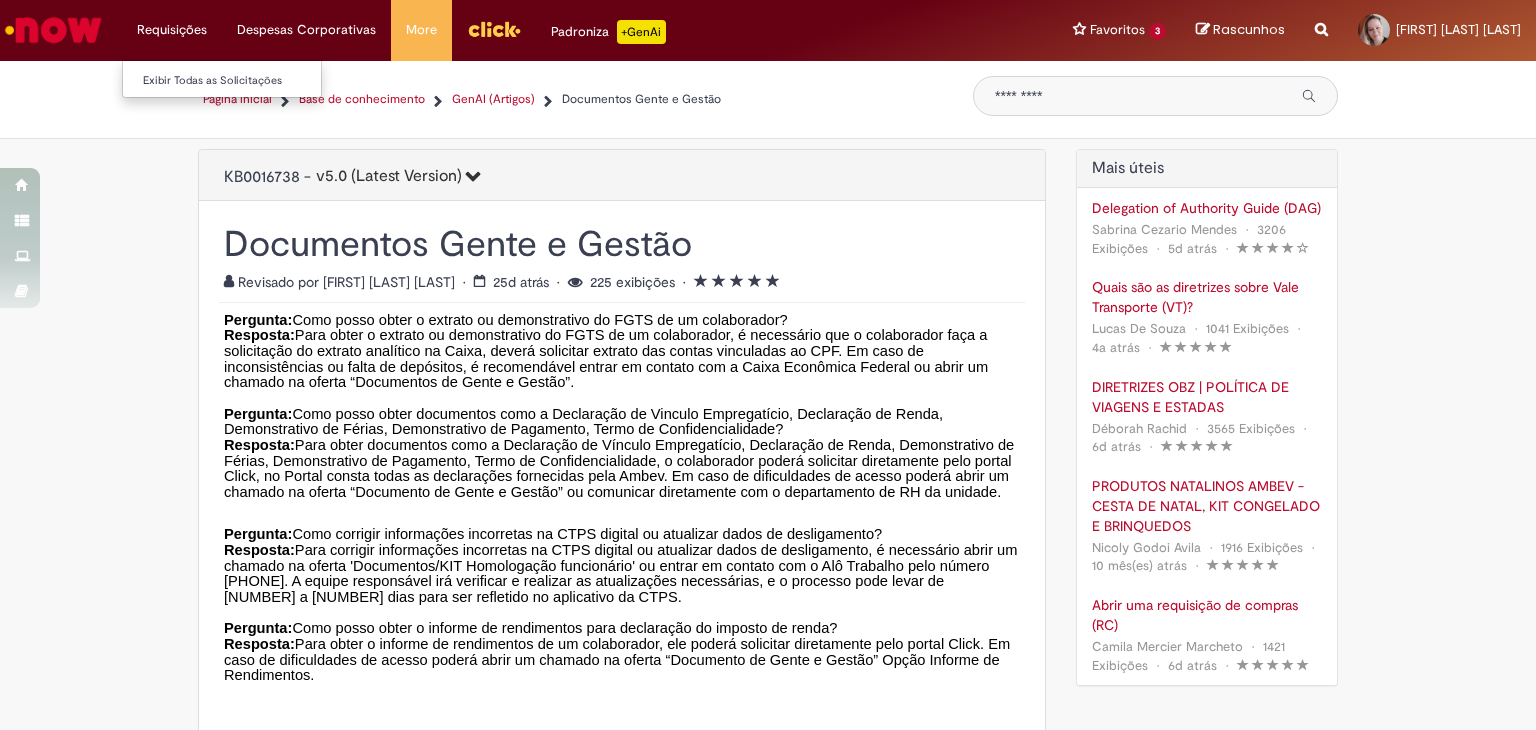 click on "Requisições
Exibir Todas as Solicitações" at bounding box center [172, 30] 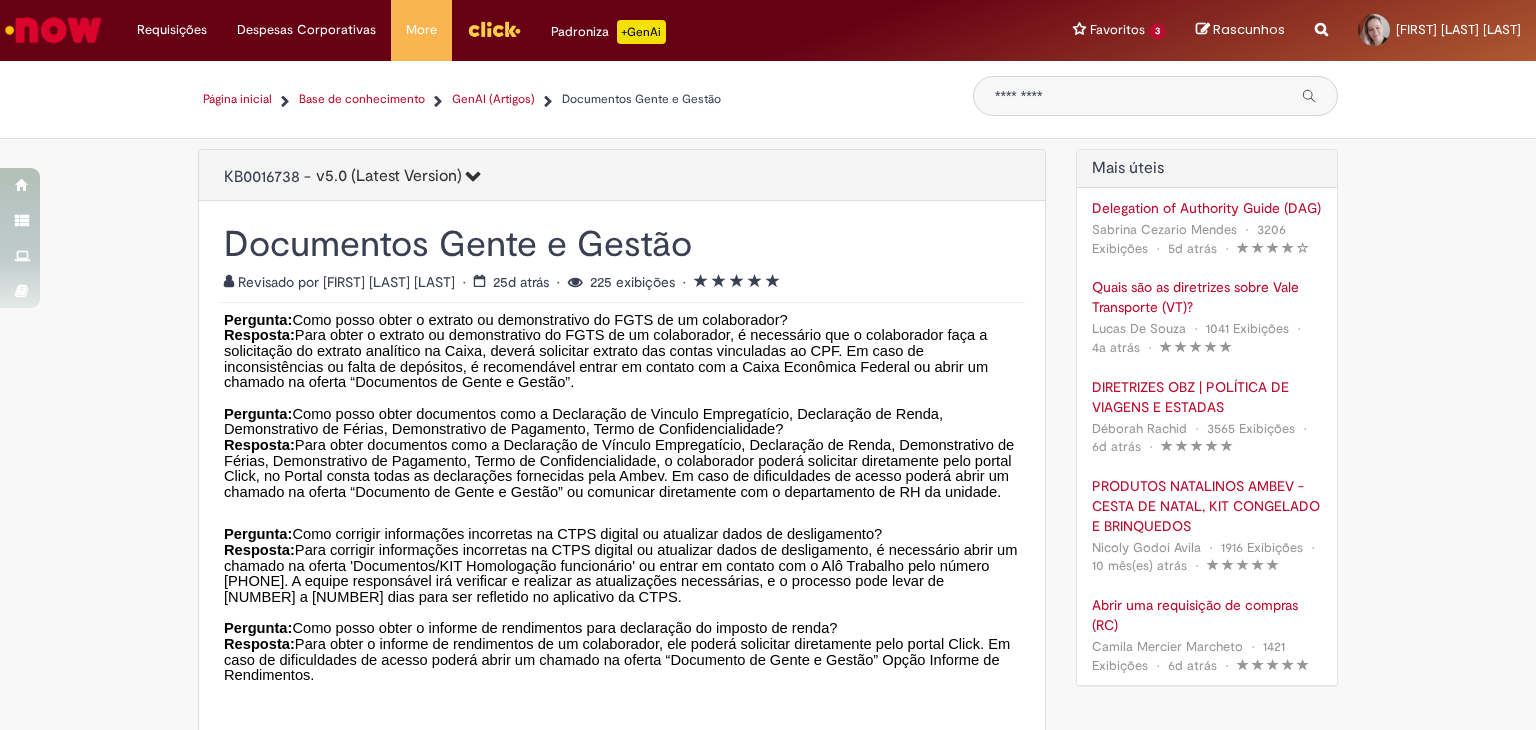 click at bounding box center (53, 30) 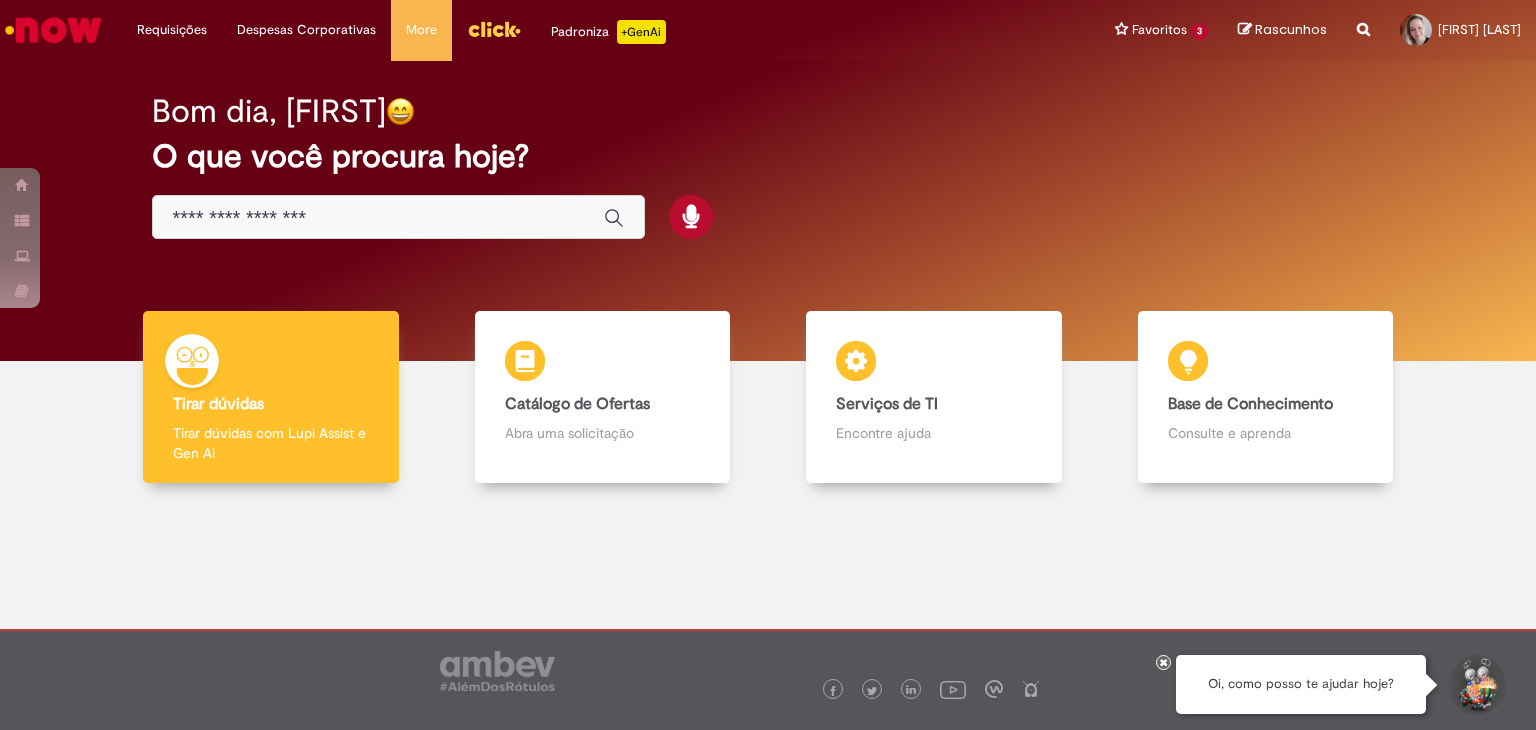 scroll, scrollTop: 0, scrollLeft: 0, axis: both 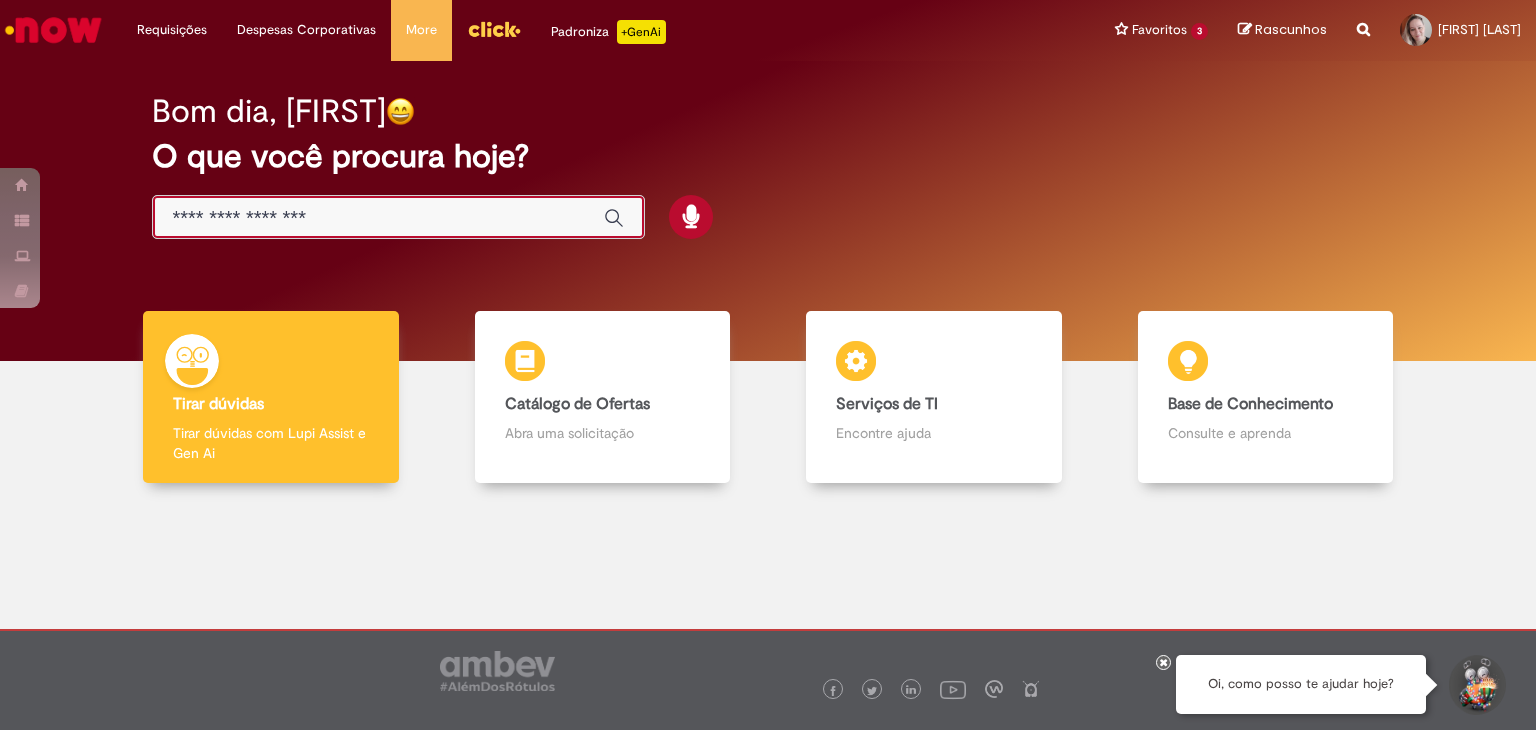 click at bounding box center [378, 218] 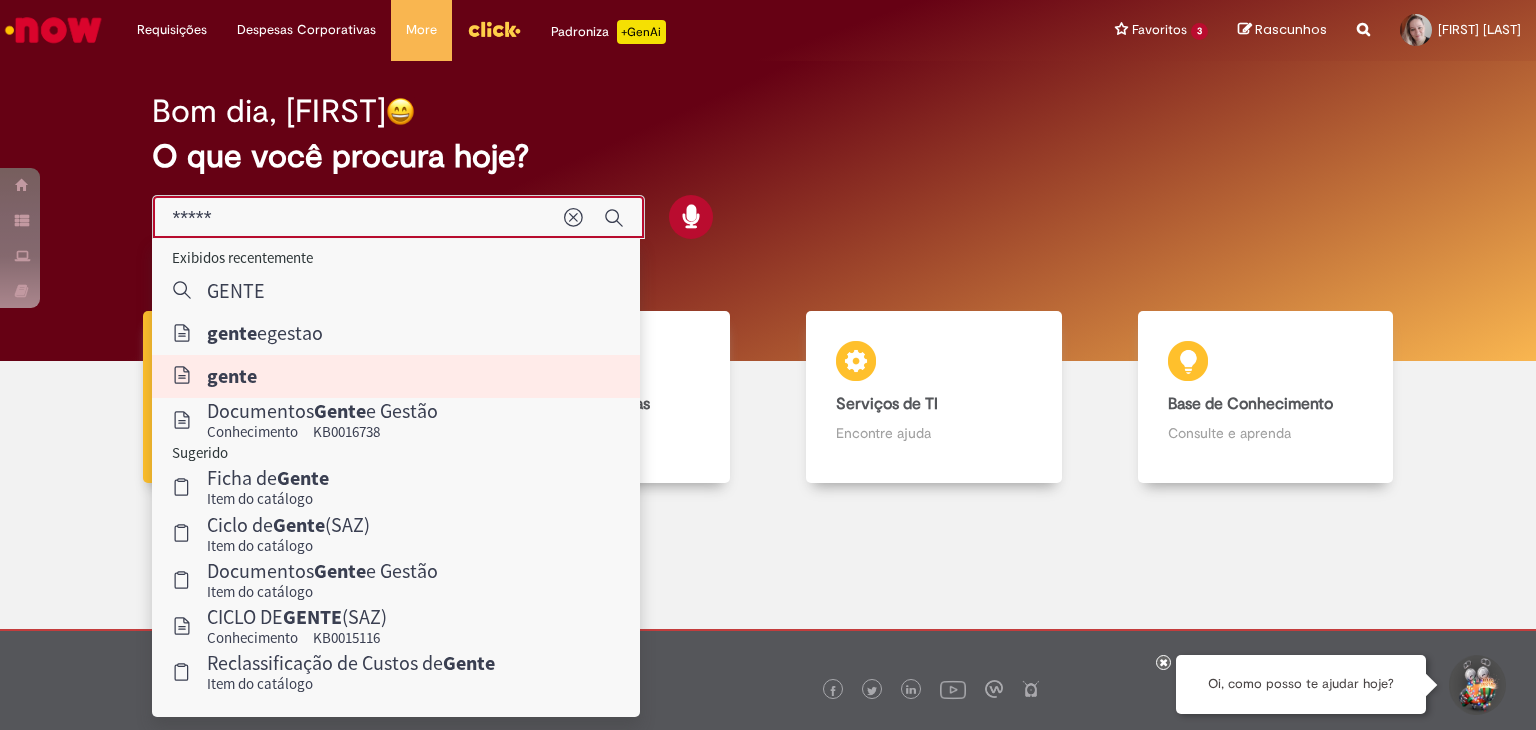 type on "*****" 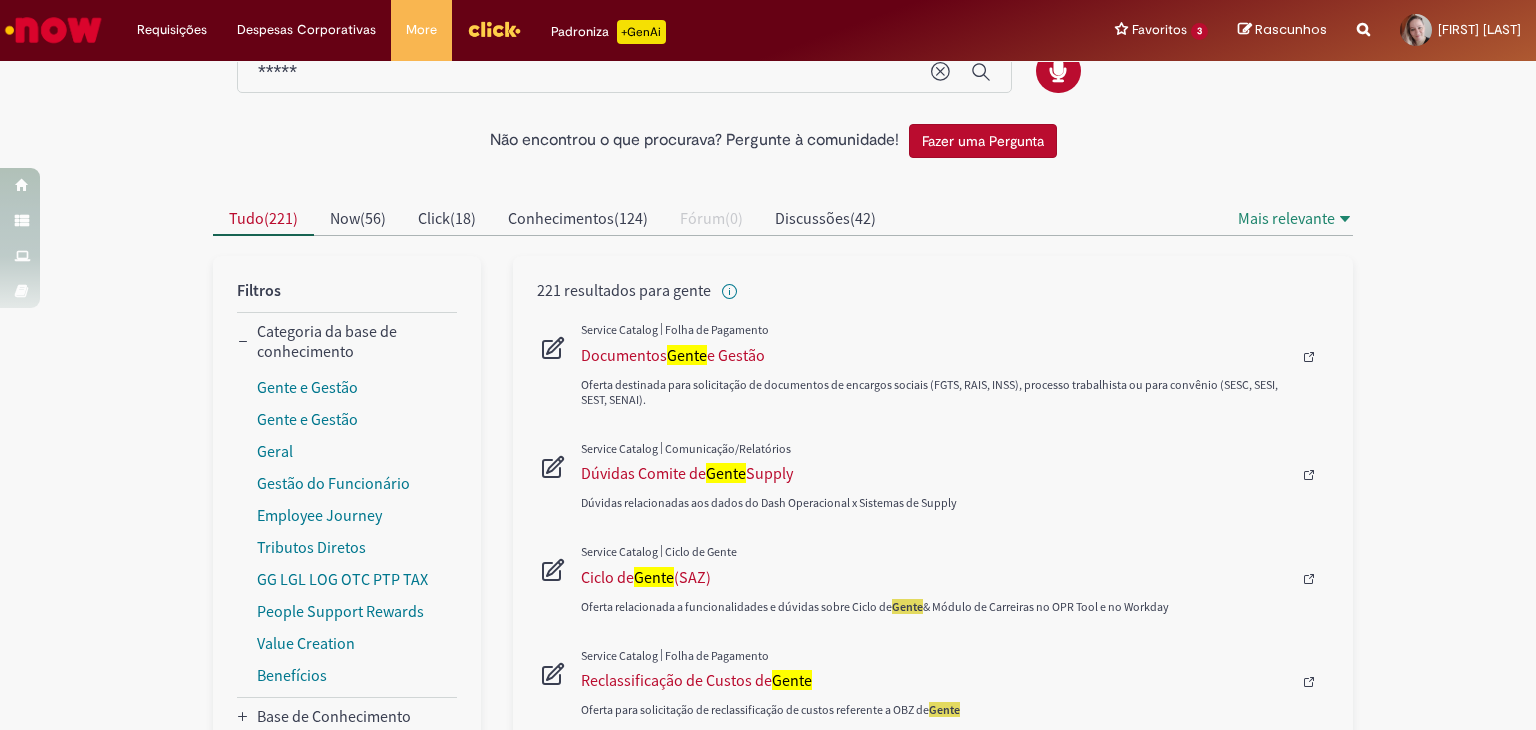 scroll, scrollTop: 0, scrollLeft: 0, axis: both 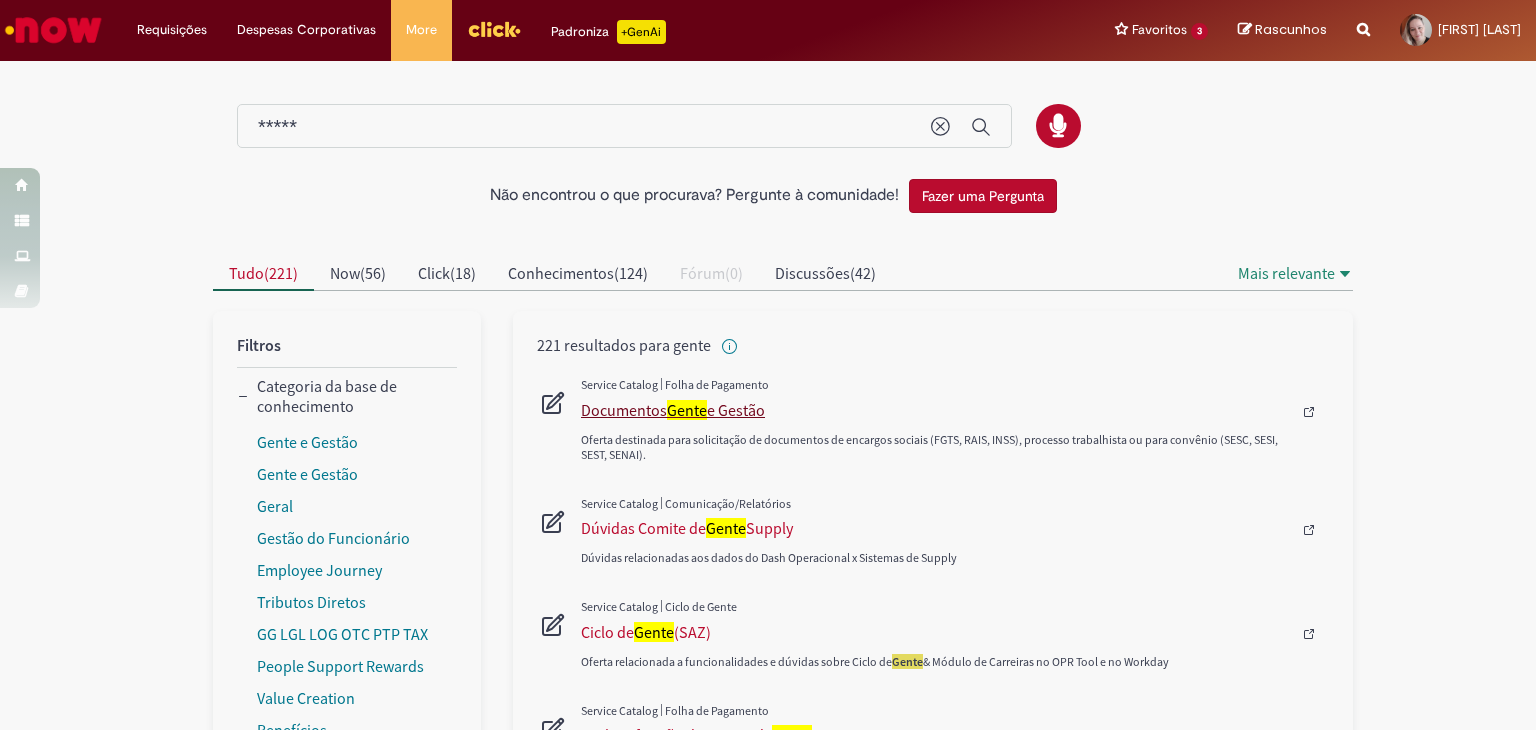 click on "Documentos  Gente  e Gestão" at bounding box center (936, 410) 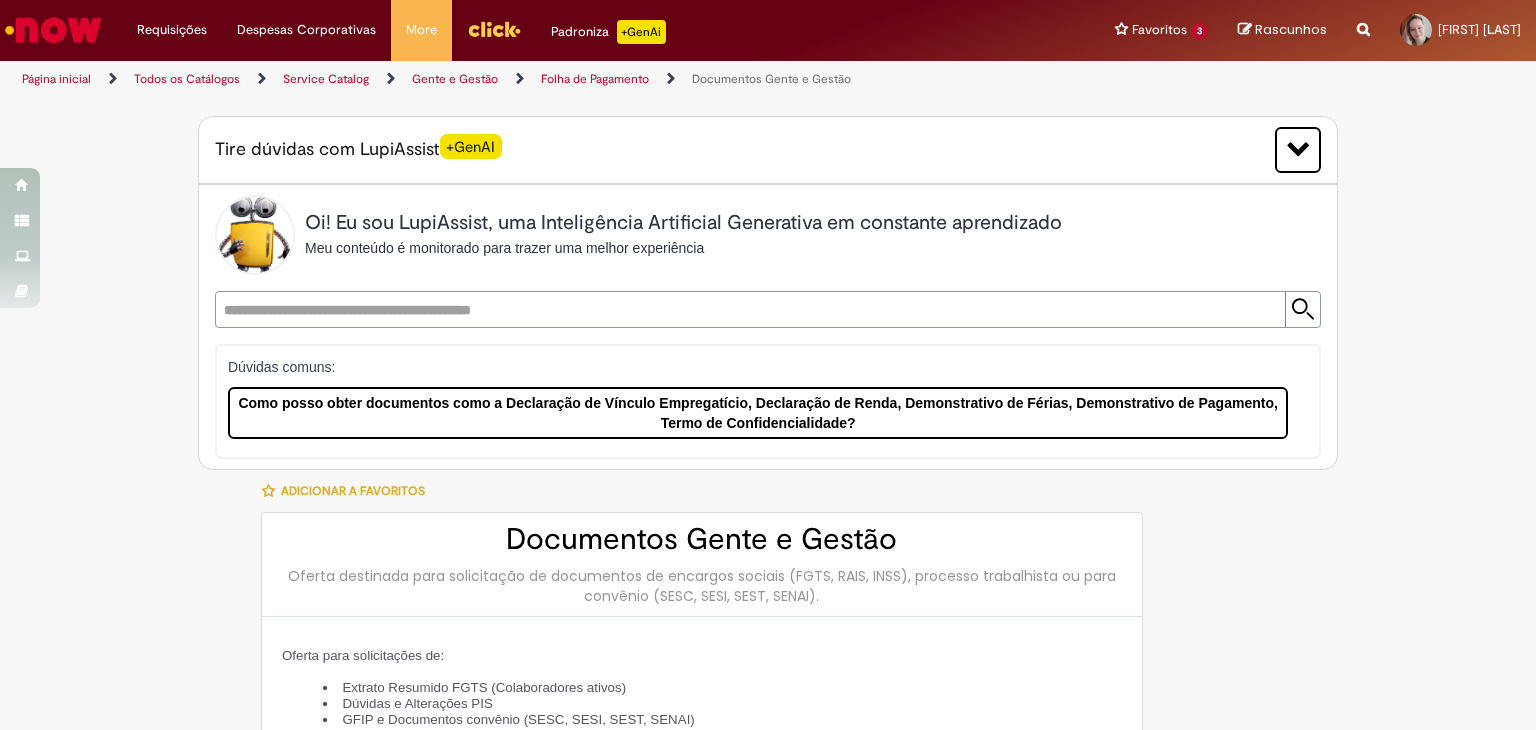type on "********" 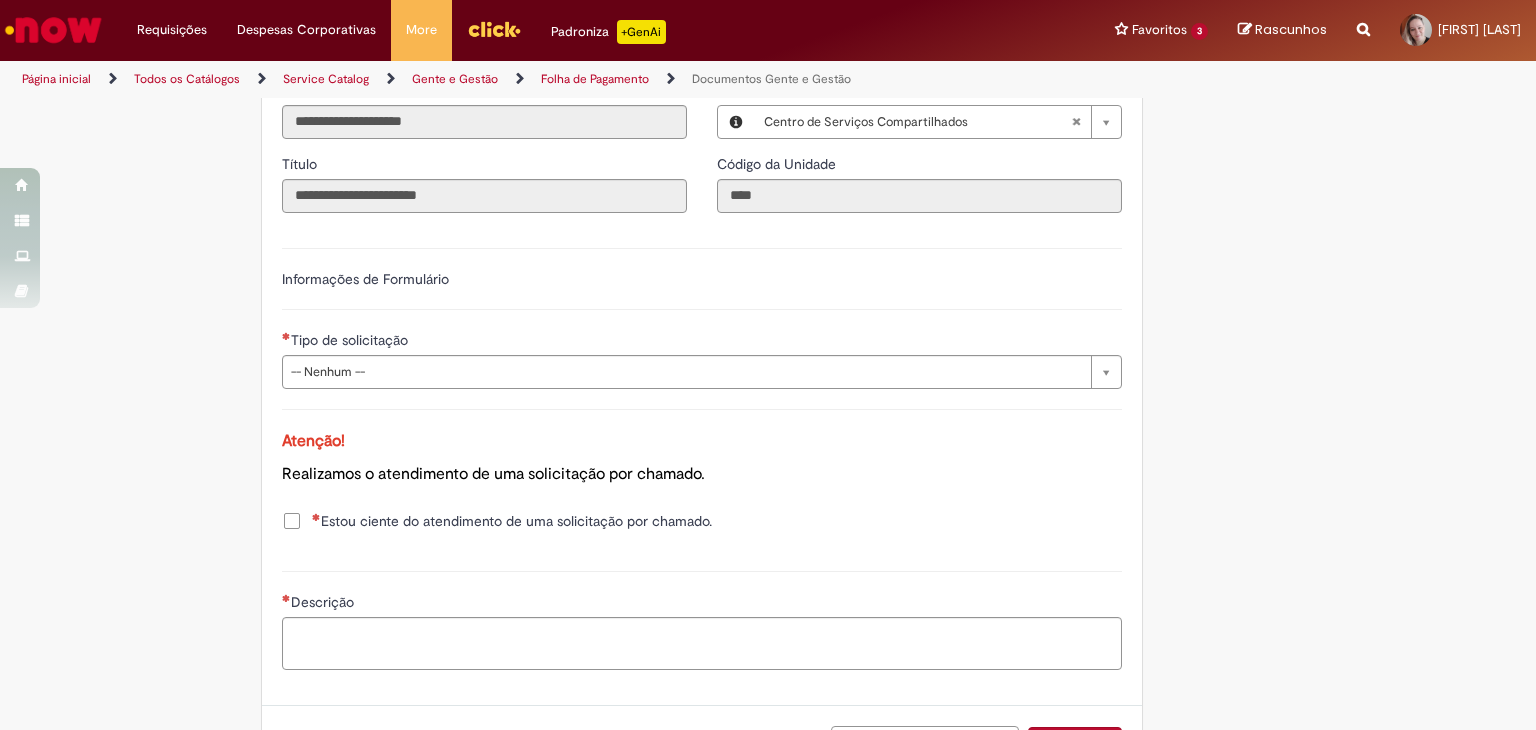 scroll, scrollTop: 1200, scrollLeft: 0, axis: vertical 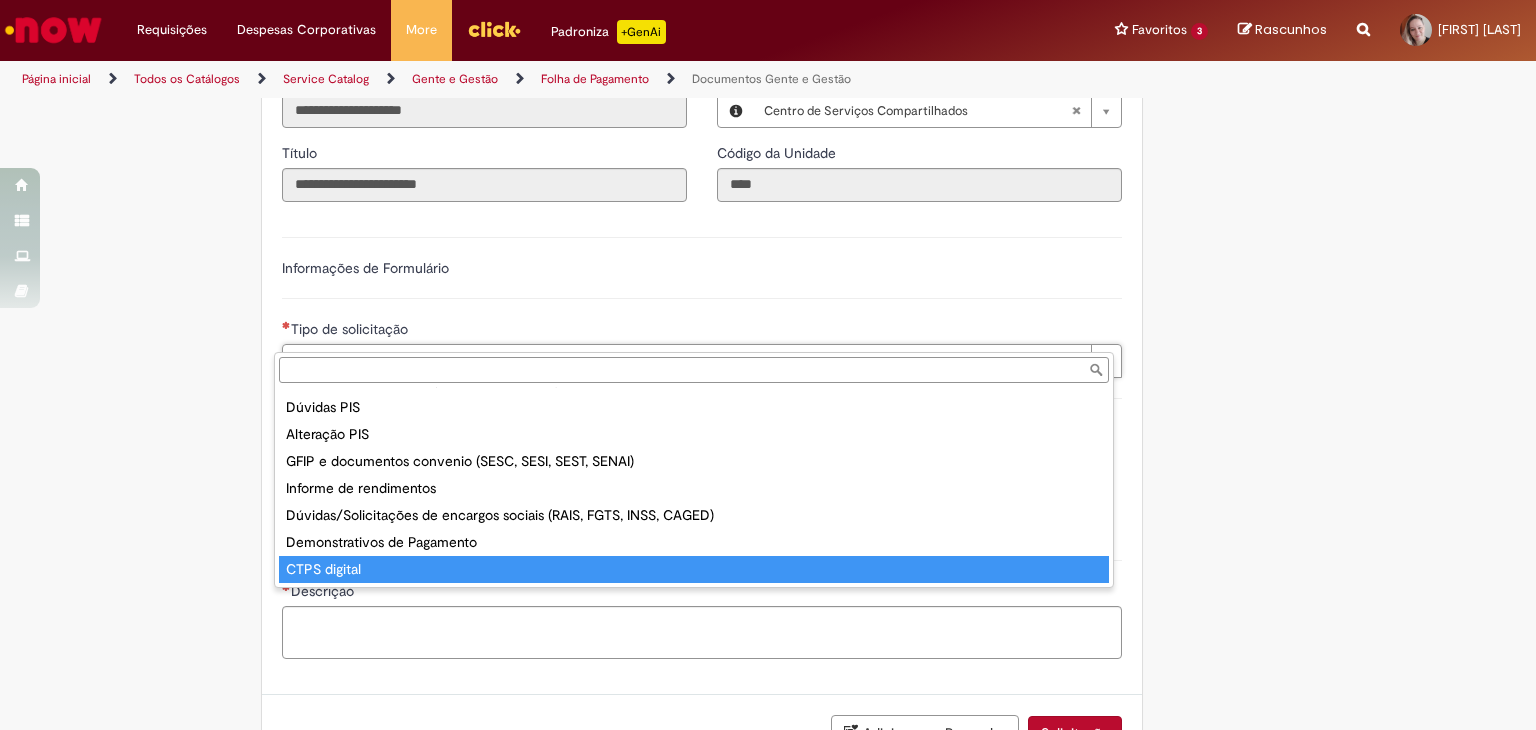 type on "**********" 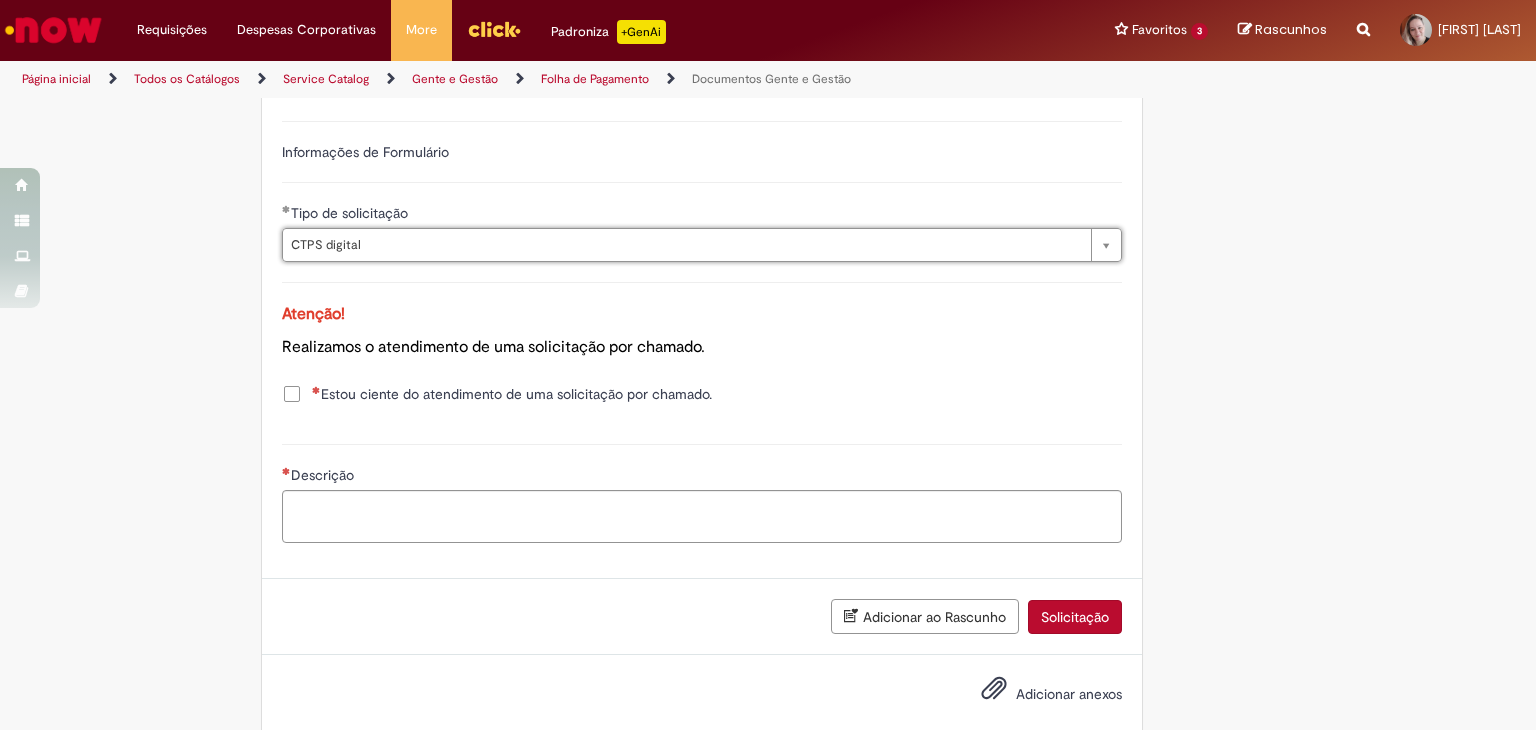 scroll, scrollTop: 1327, scrollLeft: 0, axis: vertical 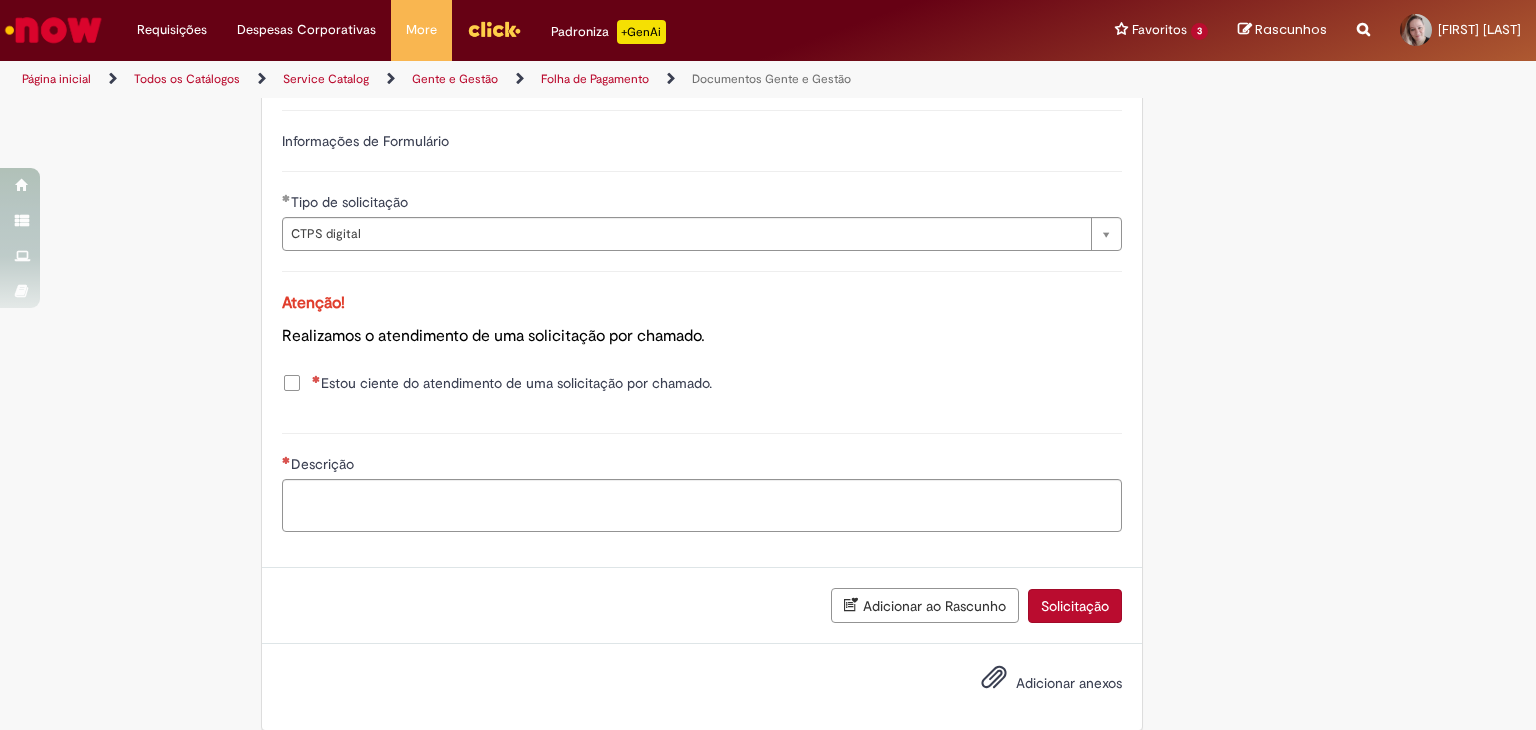 click on "Estou ciente do atendimento de uma solicitação por chamado." at bounding box center (512, 383) 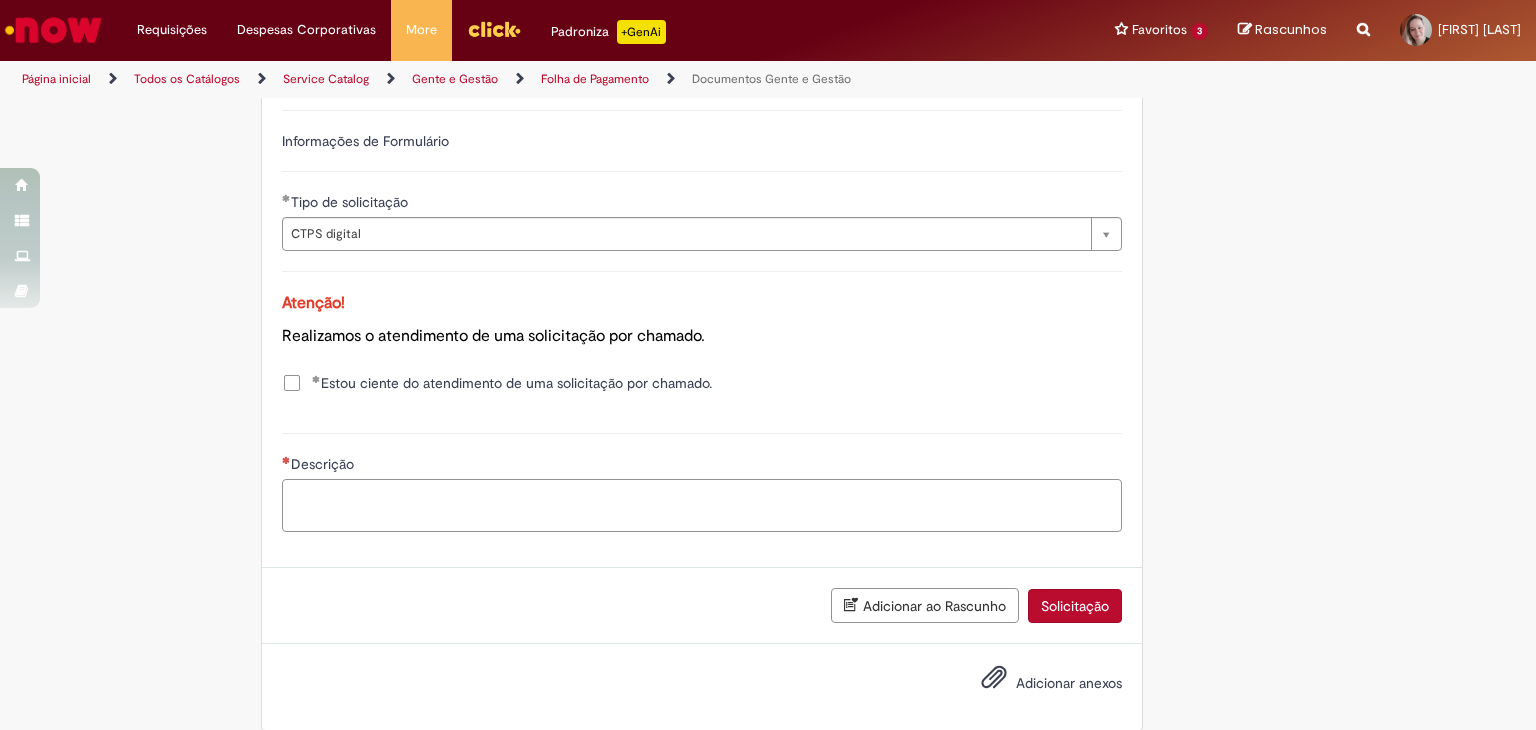 click on "Descrição" at bounding box center [702, 506] 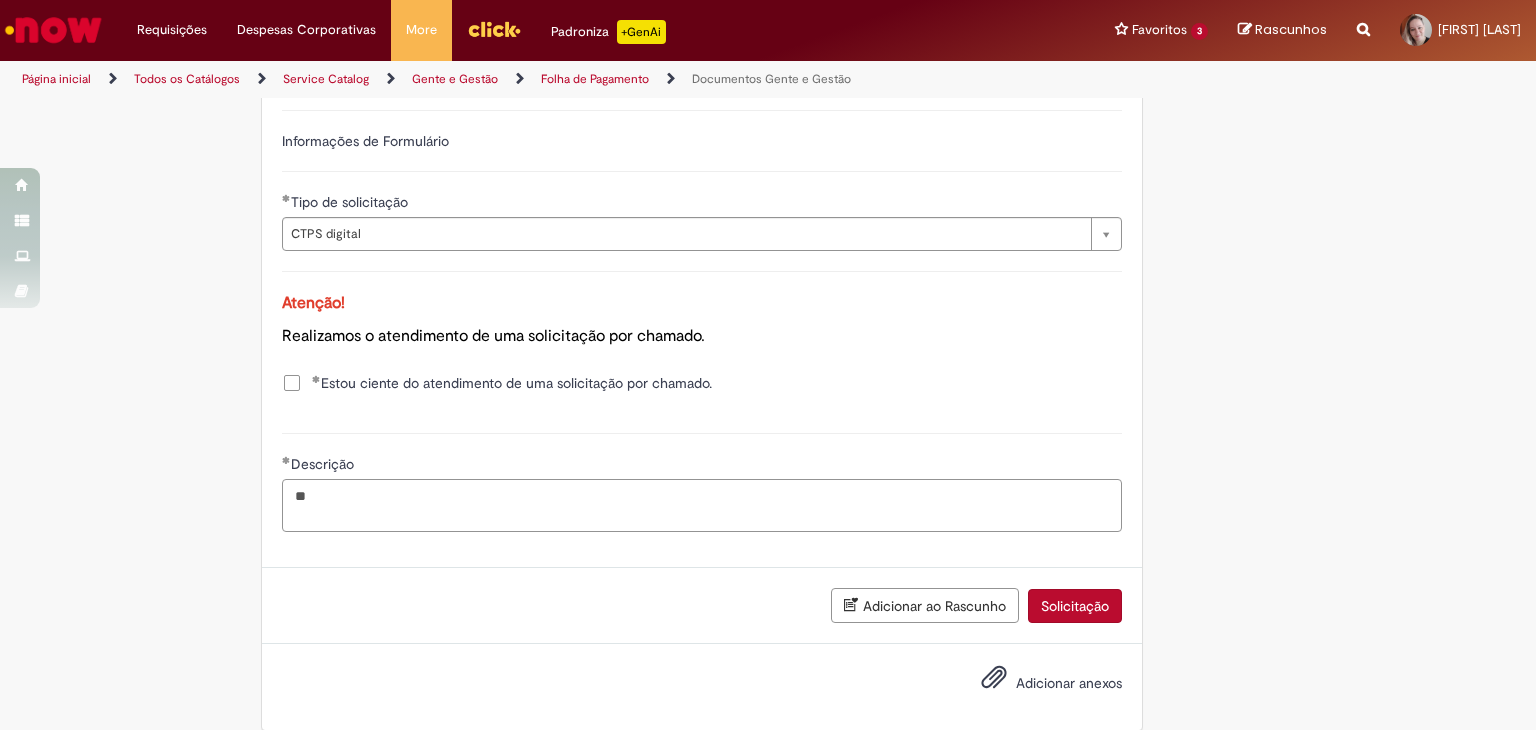 type on "*" 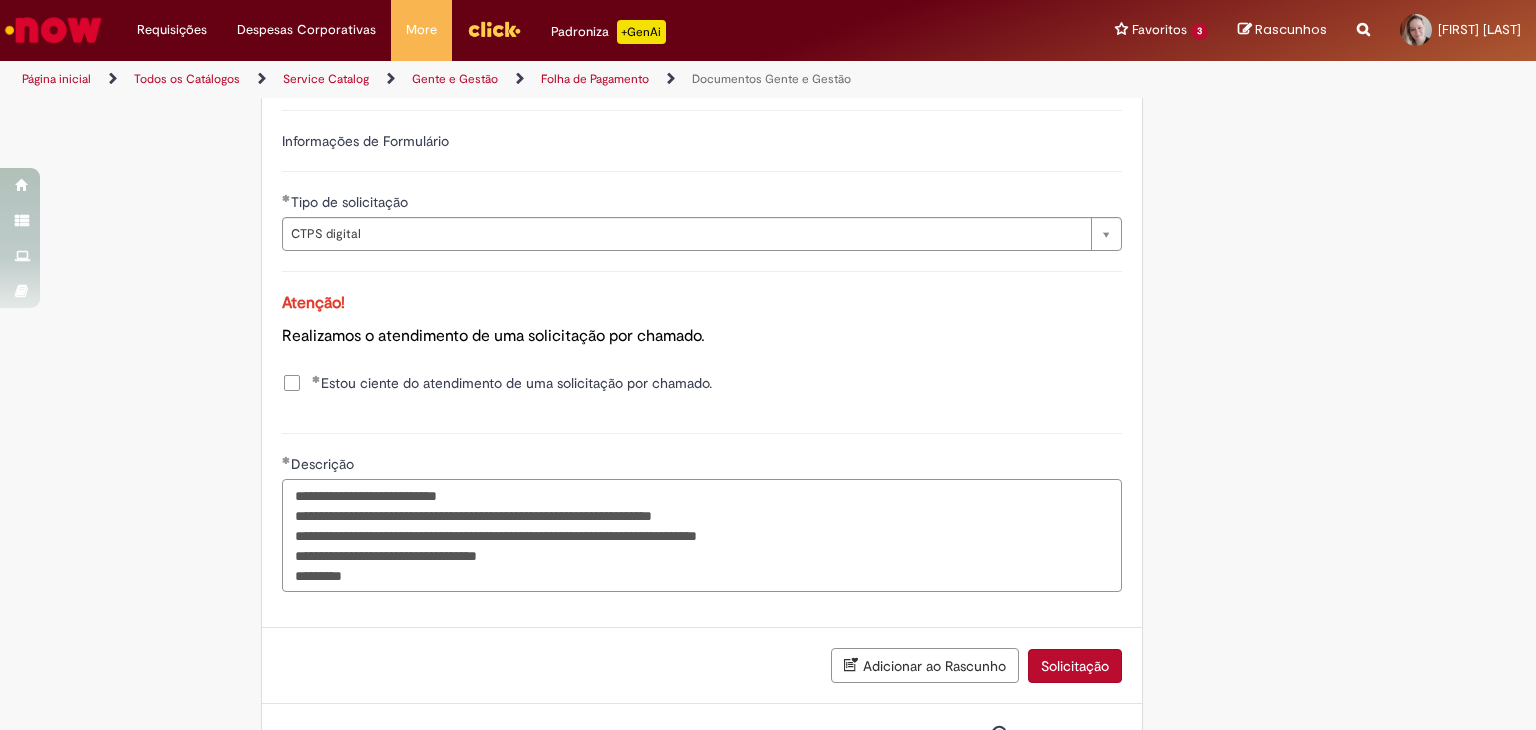 scroll, scrollTop: 1387, scrollLeft: 0, axis: vertical 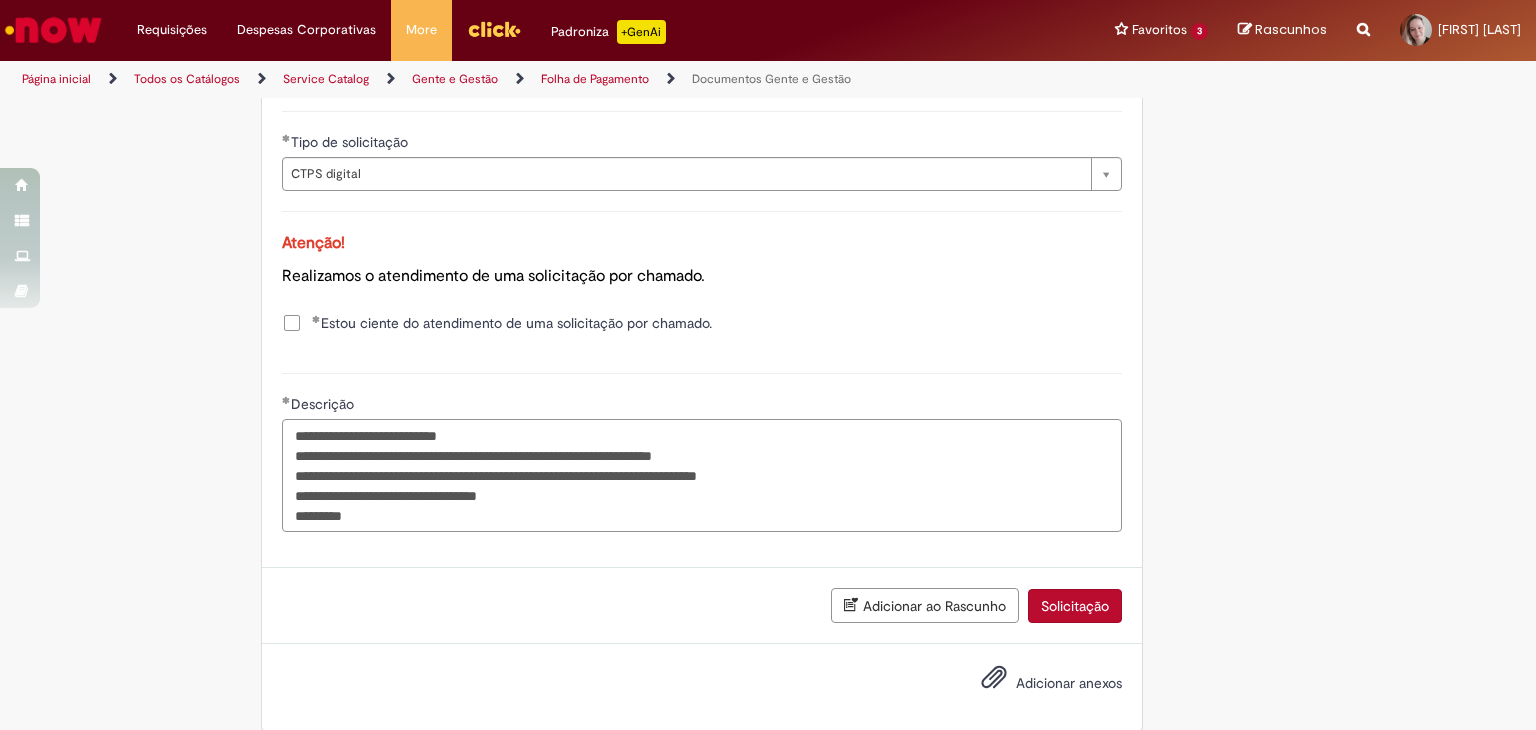type on "**********" 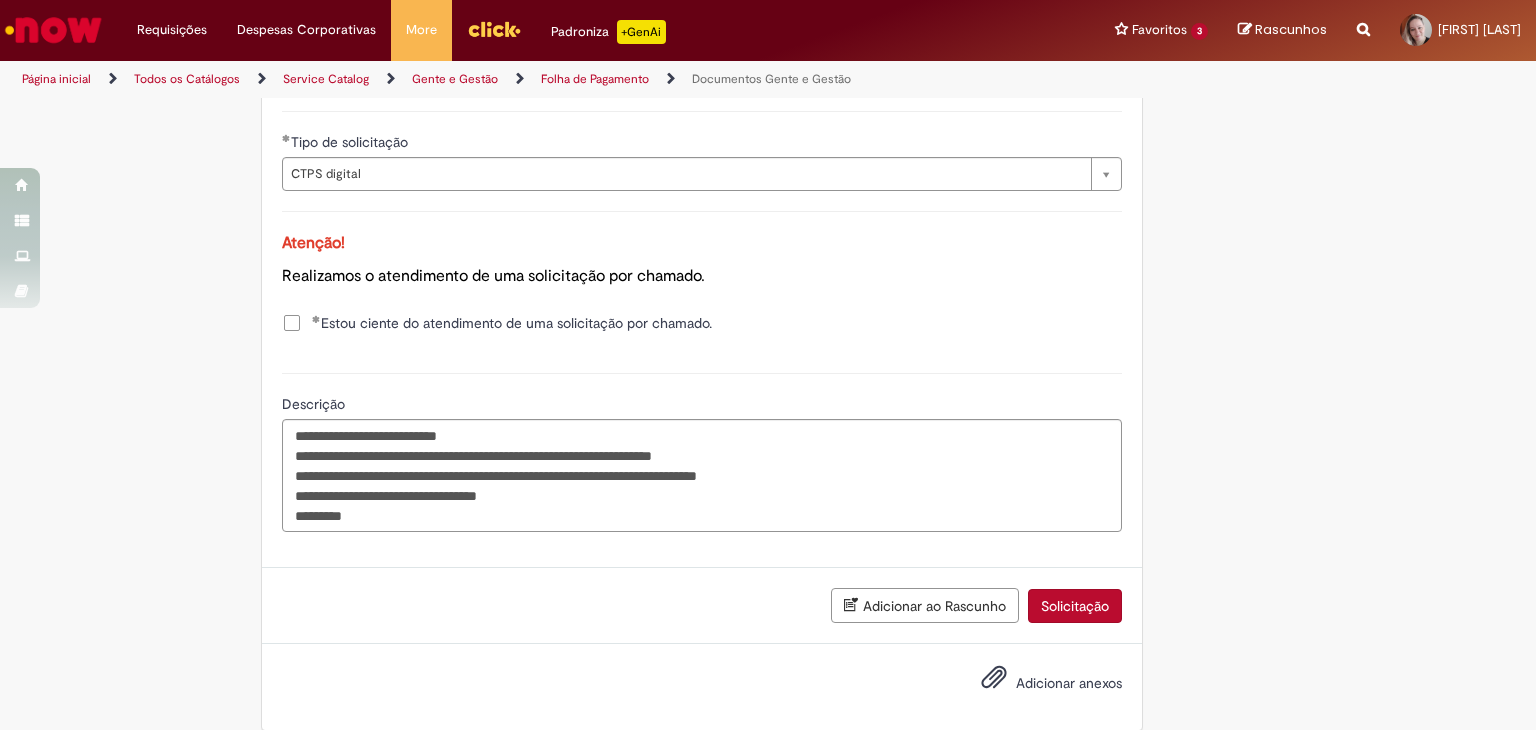 click on "Adicionar anexos" at bounding box center (1069, 683) 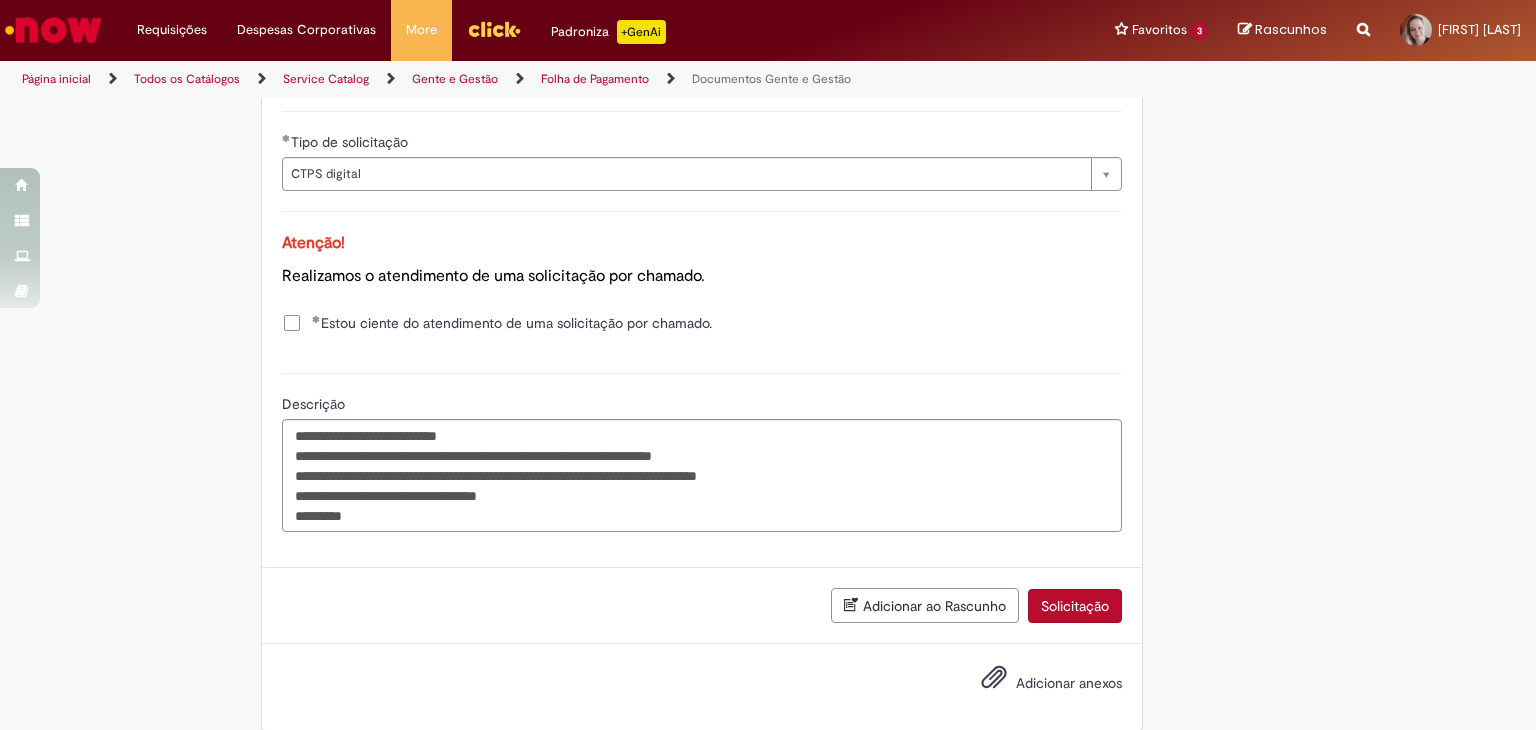 click on "Adicionar anexos" at bounding box center [1069, 683] 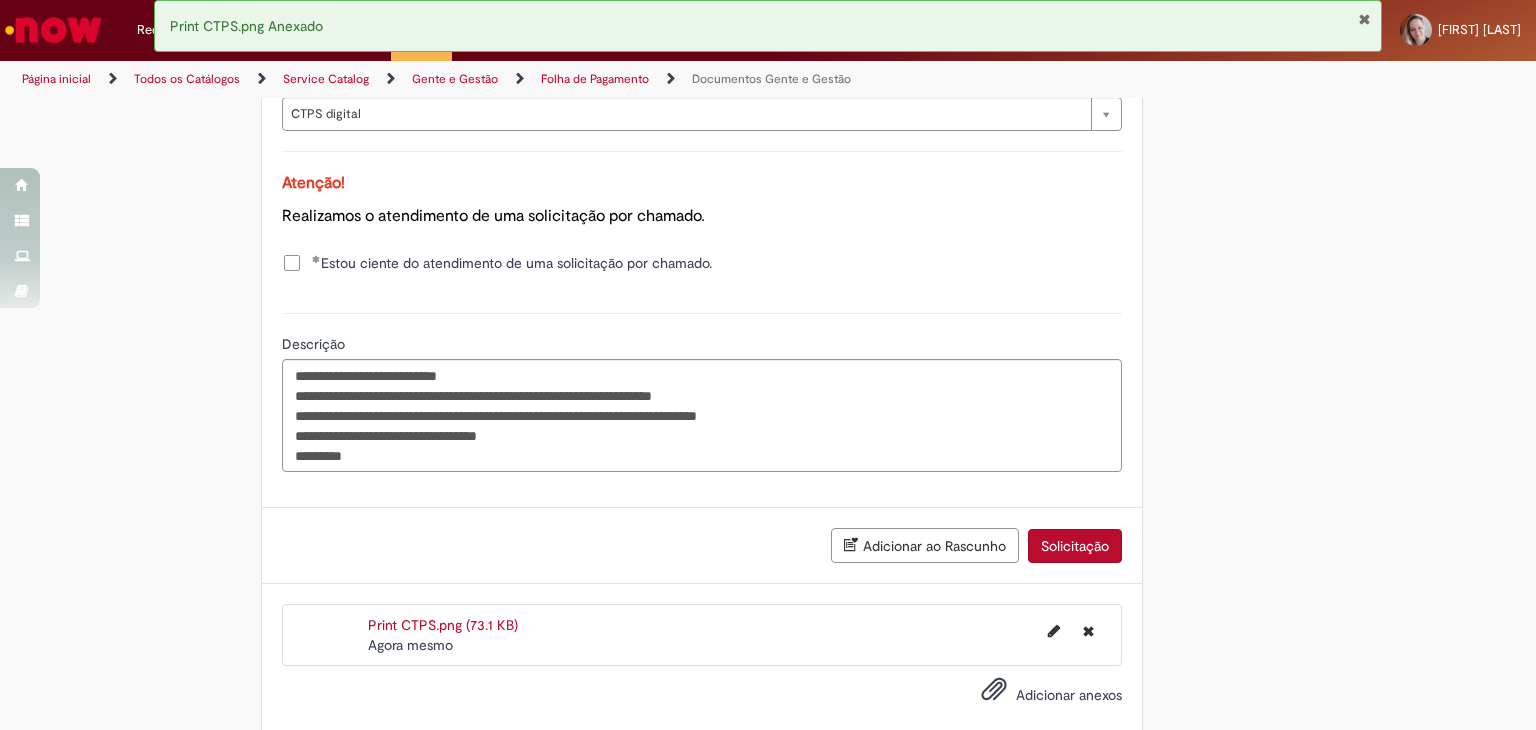 scroll, scrollTop: 1507, scrollLeft: 0, axis: vertical 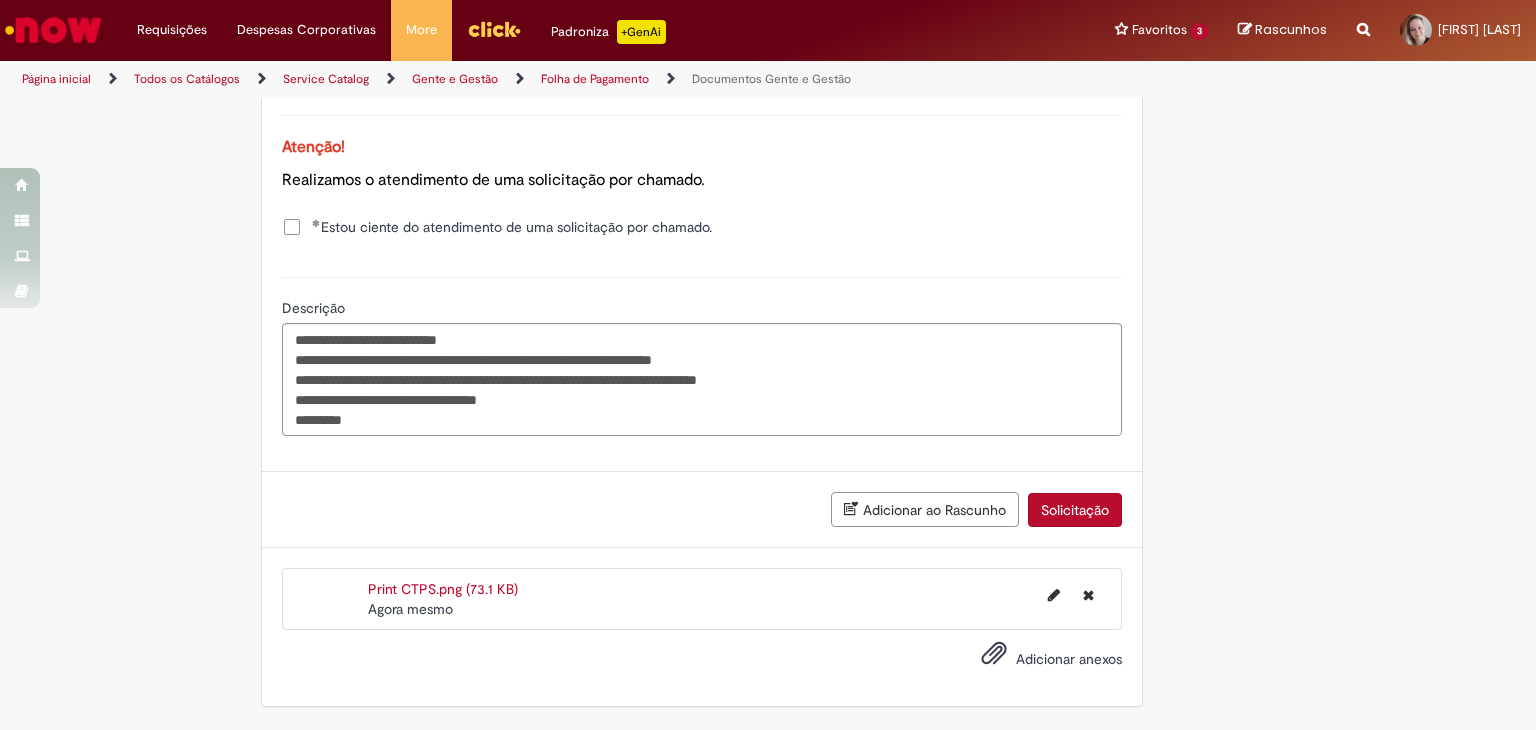 click on "Solicitação" at bounding box center (1075, 510) 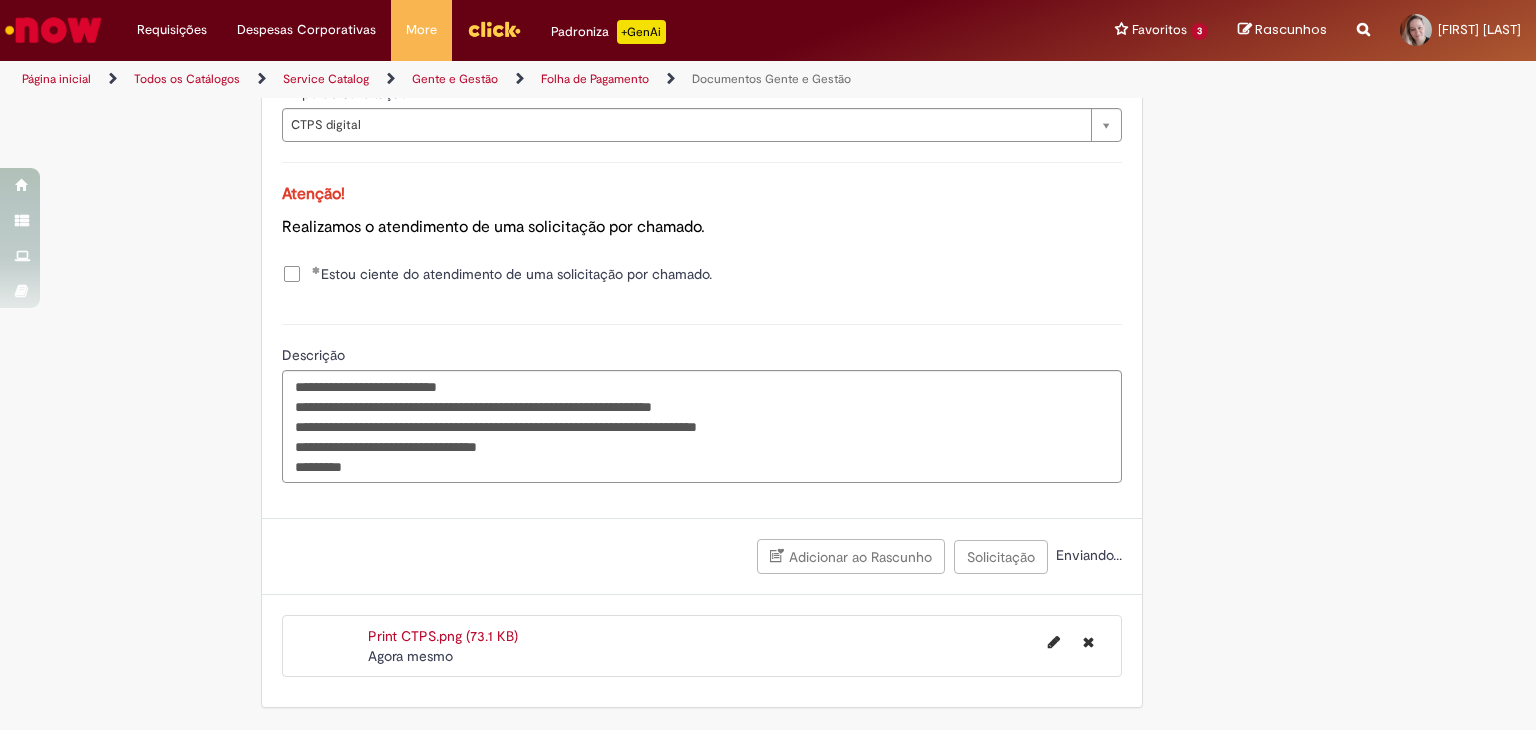 scroll, scrollTop: 1461, scrollLeft: 0, axis: vertical 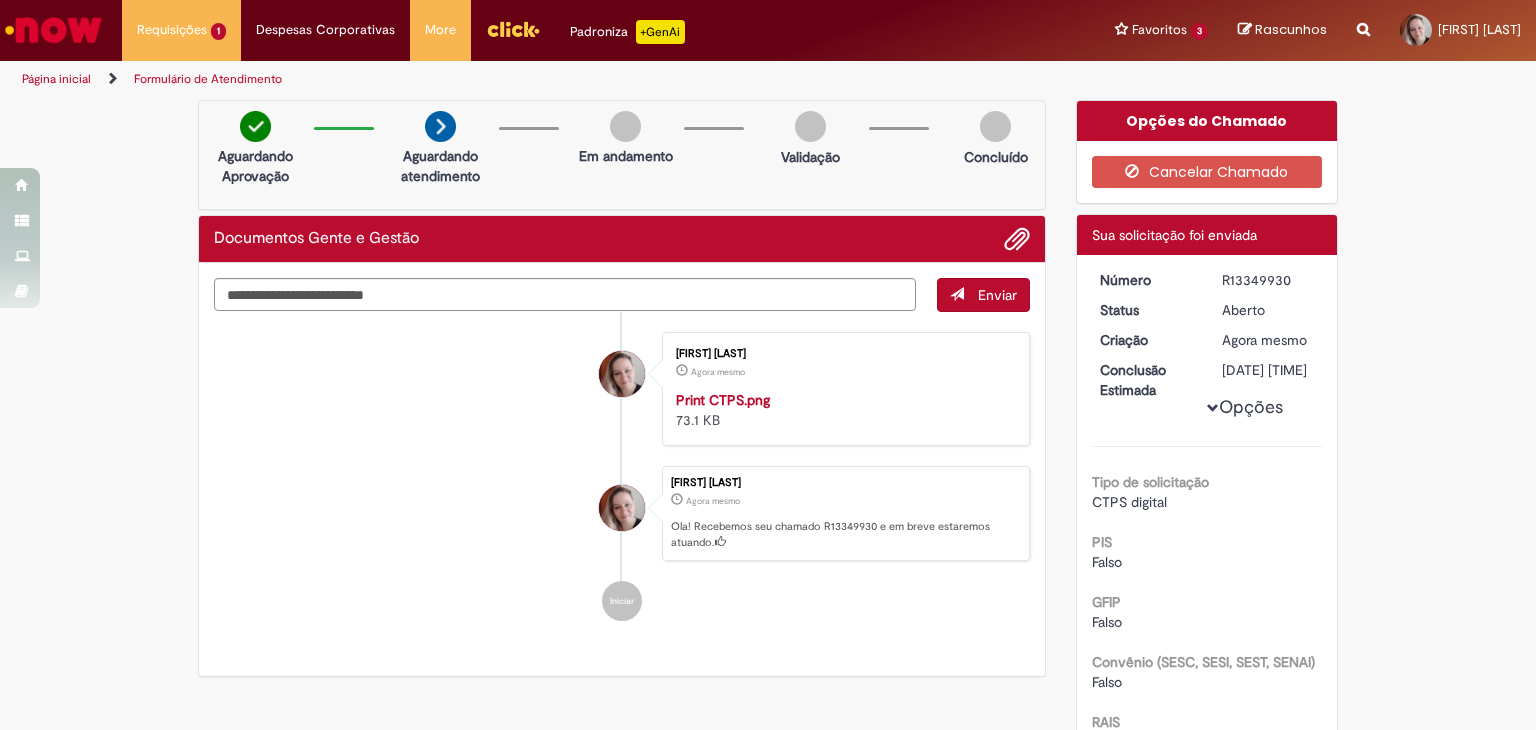 click at bounding box center [842, 390] 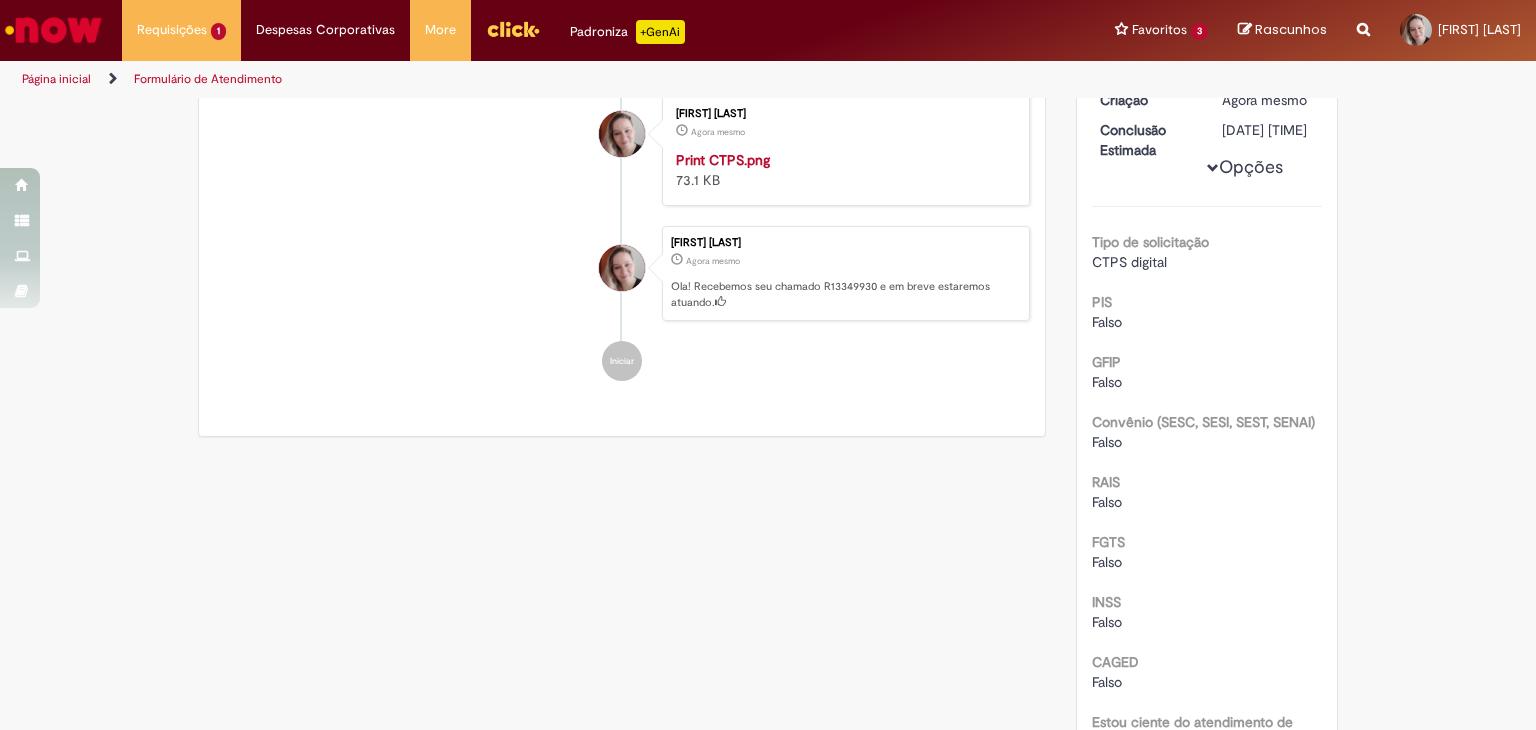 scroll, scrollTop: 0, scrollLeft: 0, axis: both 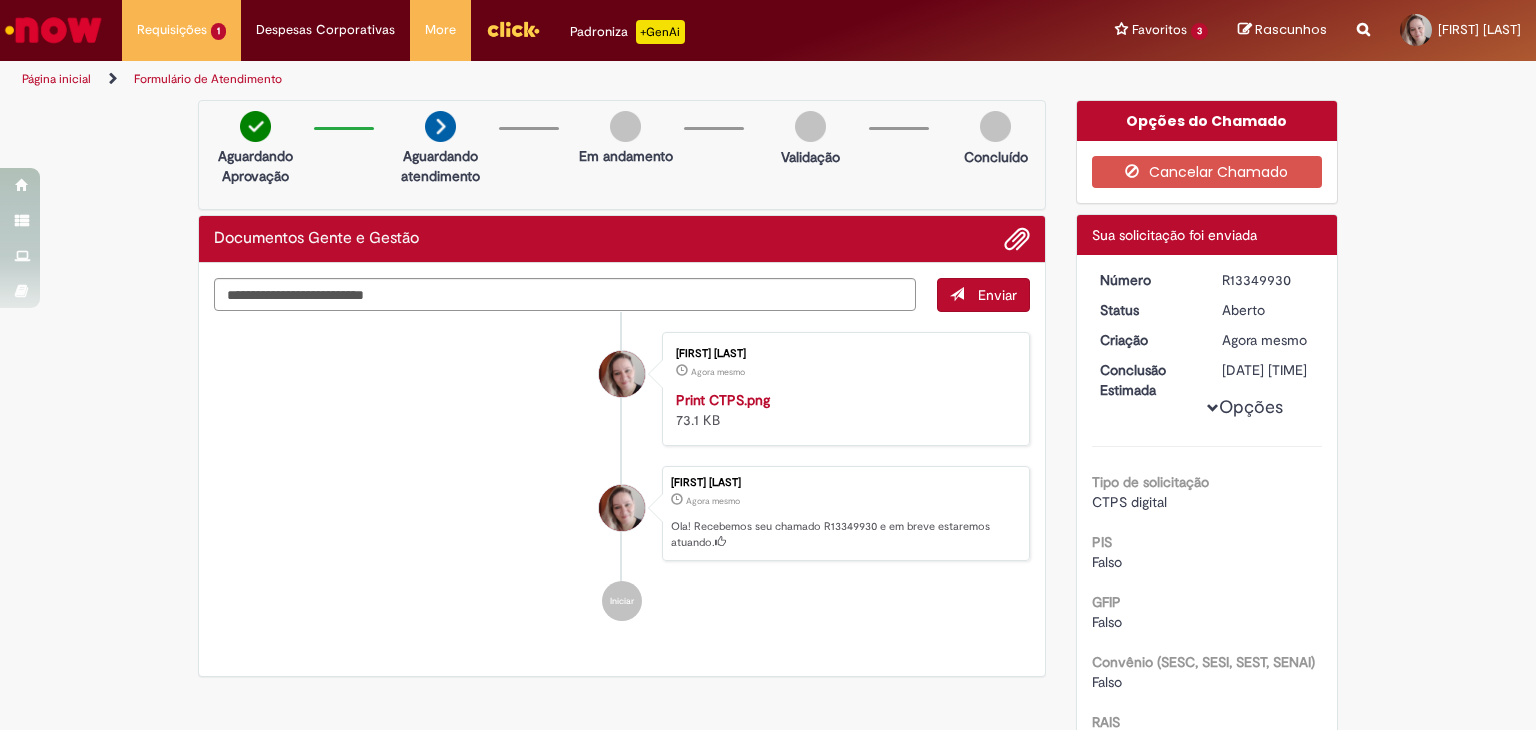 click at bounding box center (513, 29) 